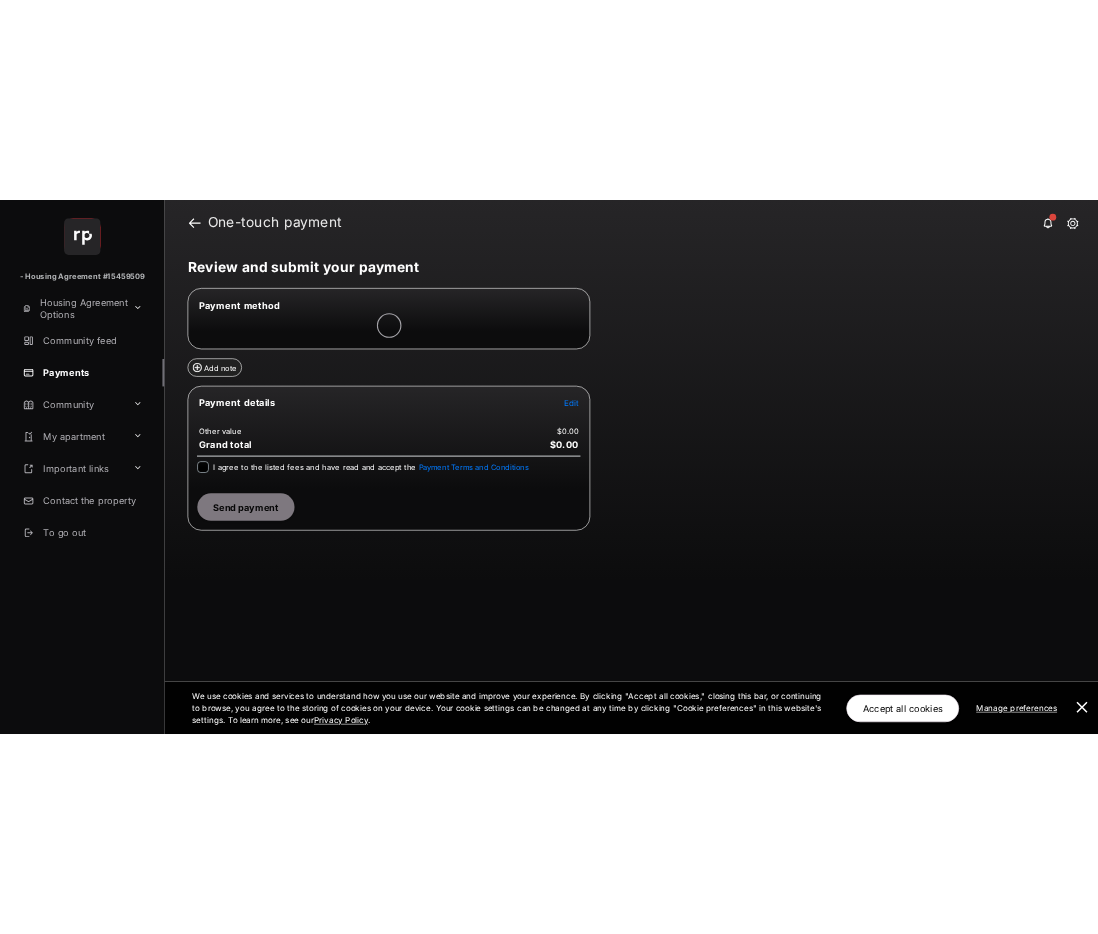 scroll, scrollTop: 0, scrollLeft: 0, axis: both 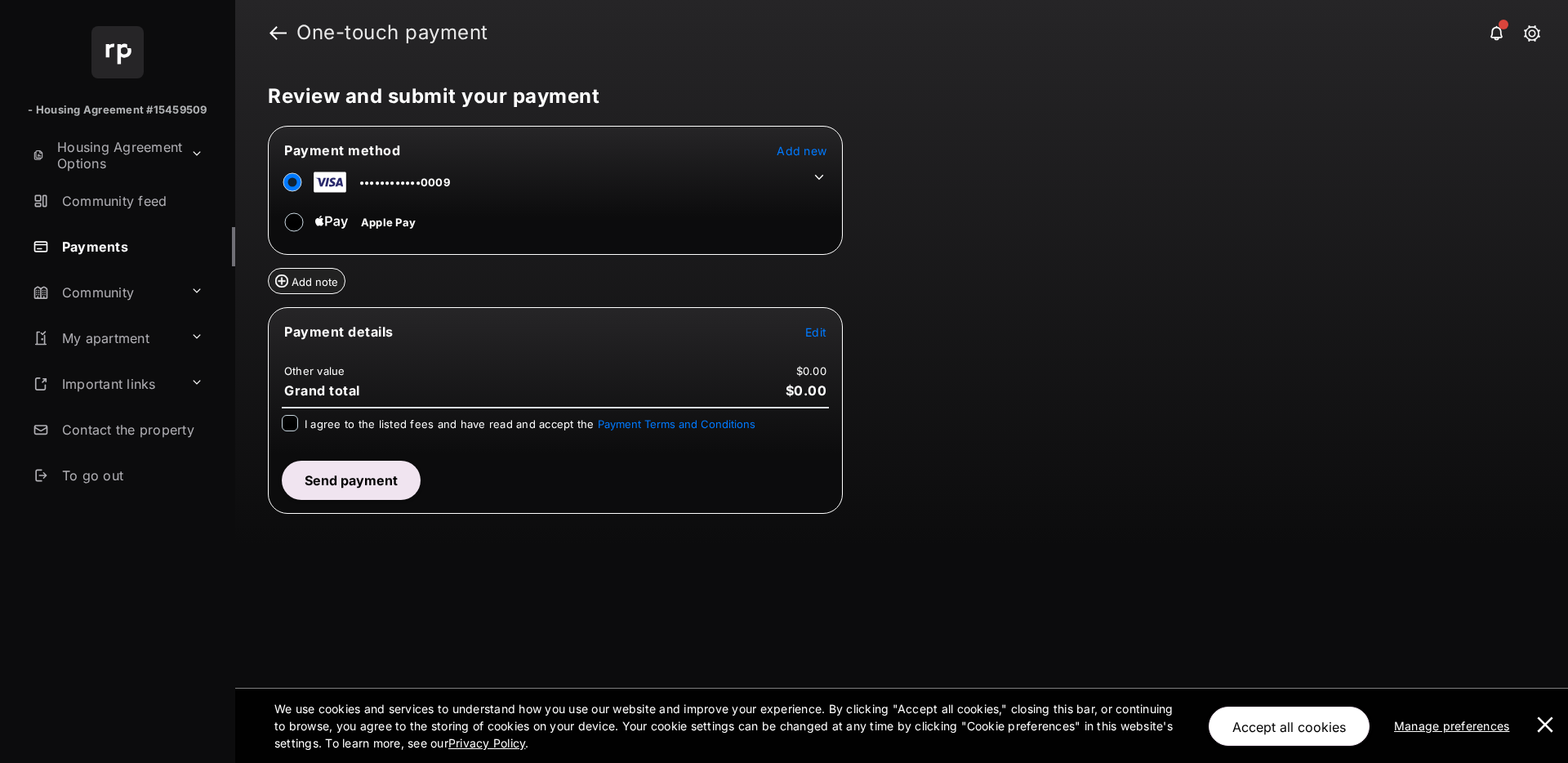 click on "Add new" at bounding box center [801, 150] 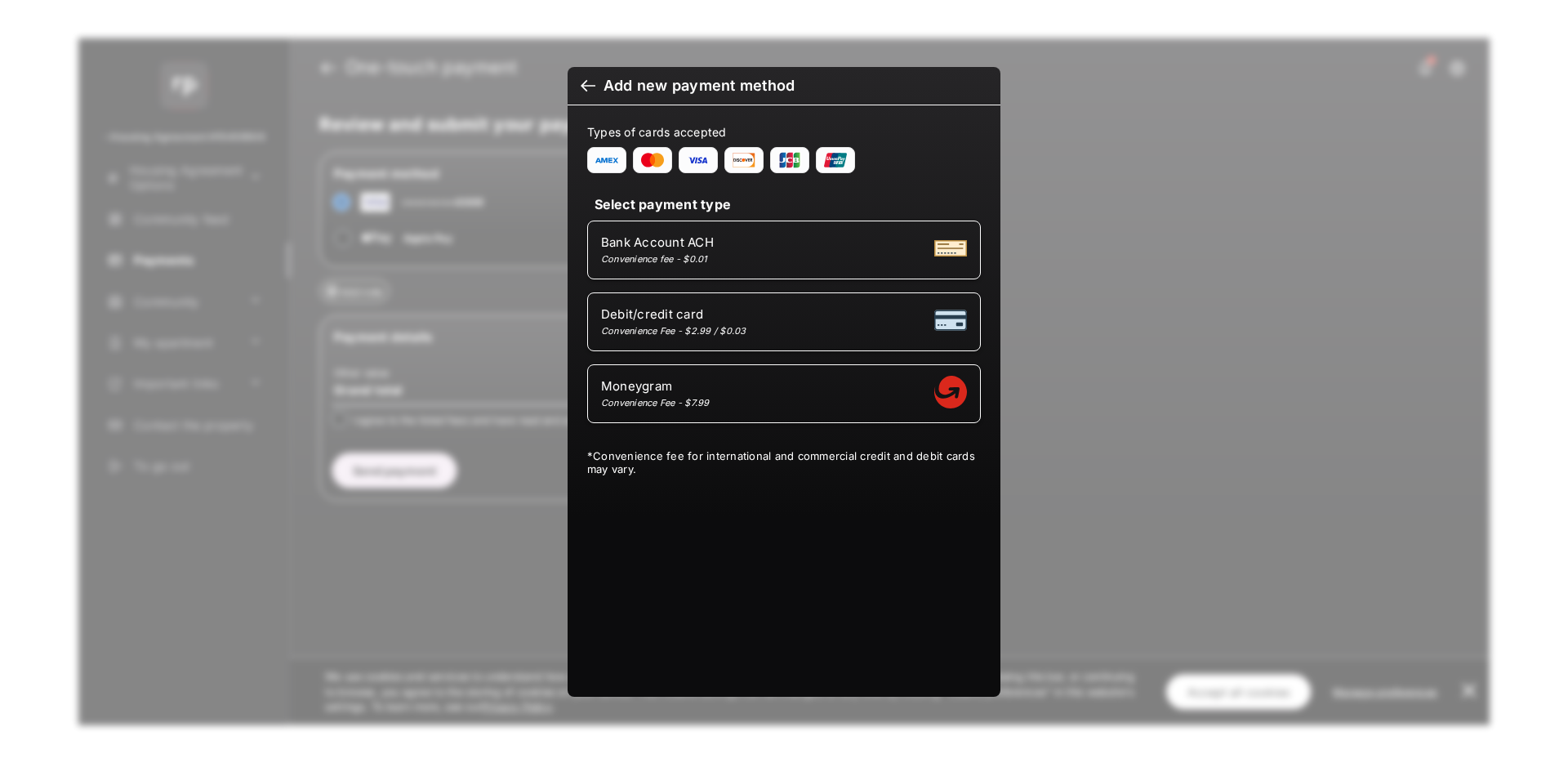 click on "Debit/credit card Convenience Fee - $2.99 / $0.03" at bounding box center [784, 322] 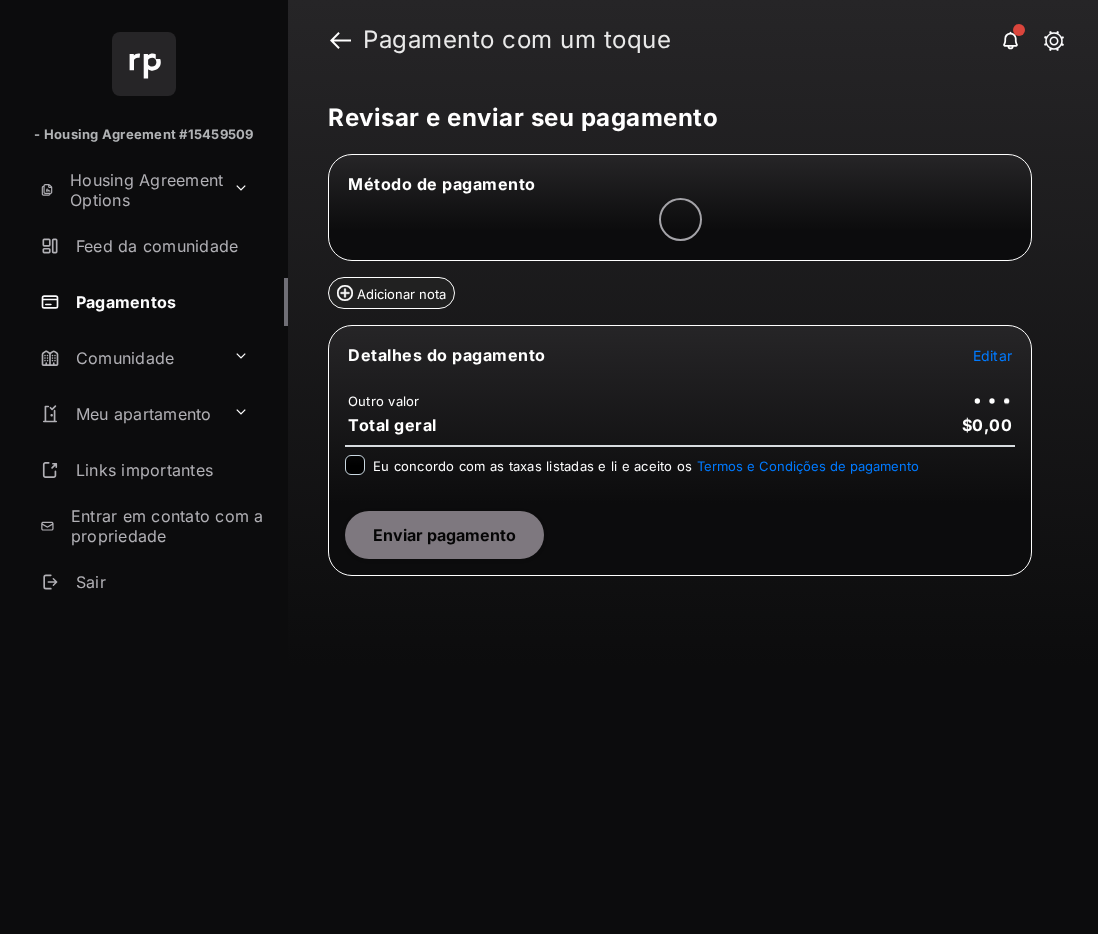 scroll, scrollTop: 0, scrollLeft: 0, axis: both 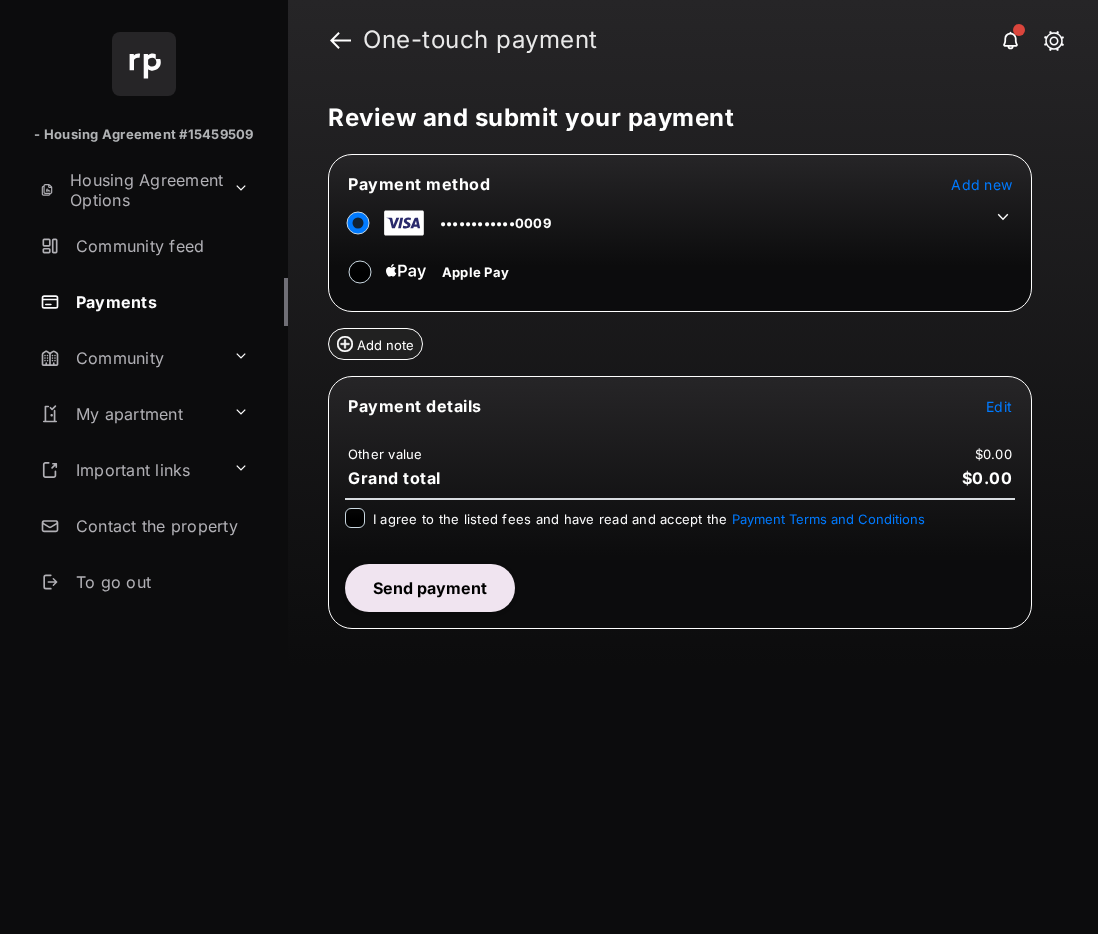 click on "Review and submit your payment Payment method Add new ••••••••••••0009 Apple Pay Add note Payment details Edit Other value $0.00 Grand total $0.00 I agree to the listed fees and have read and accept the   Payment Terms and Conditions Send payment" at bounding box center [693, 507] 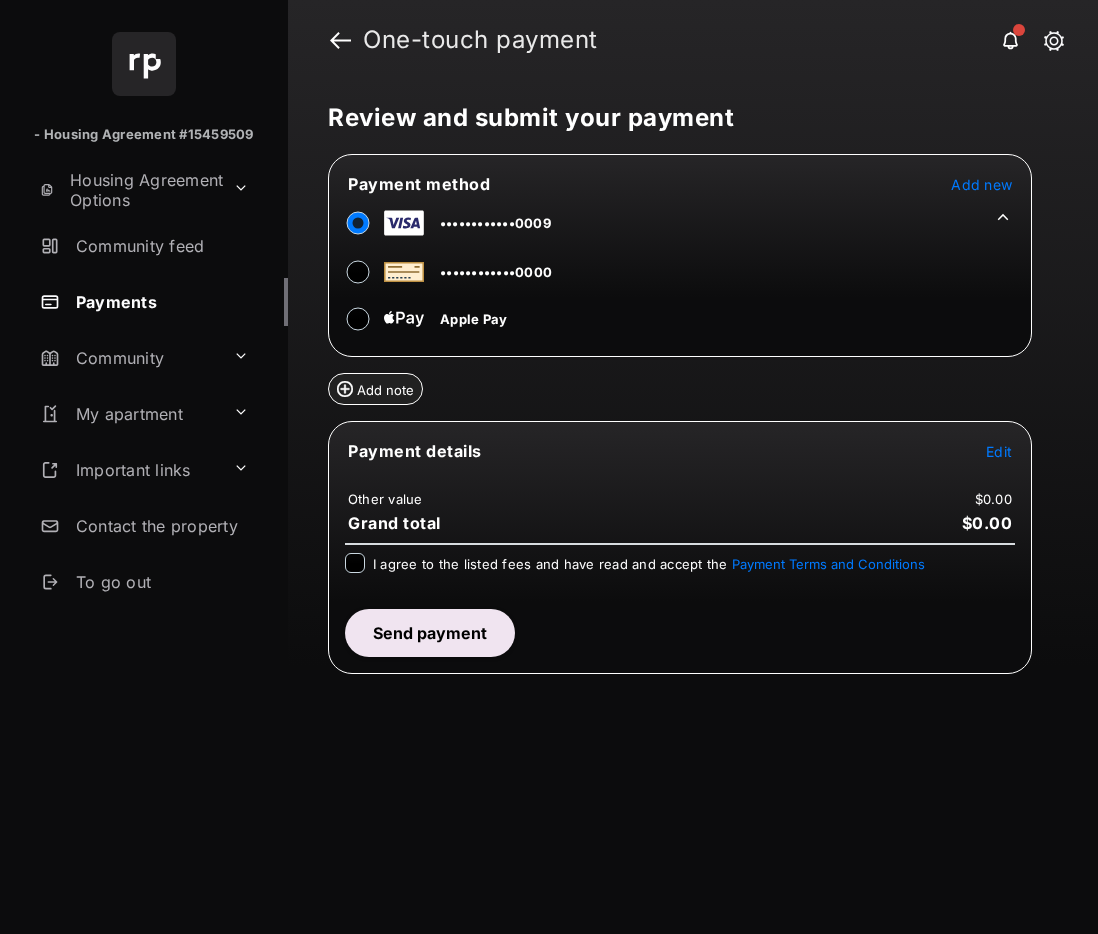 click 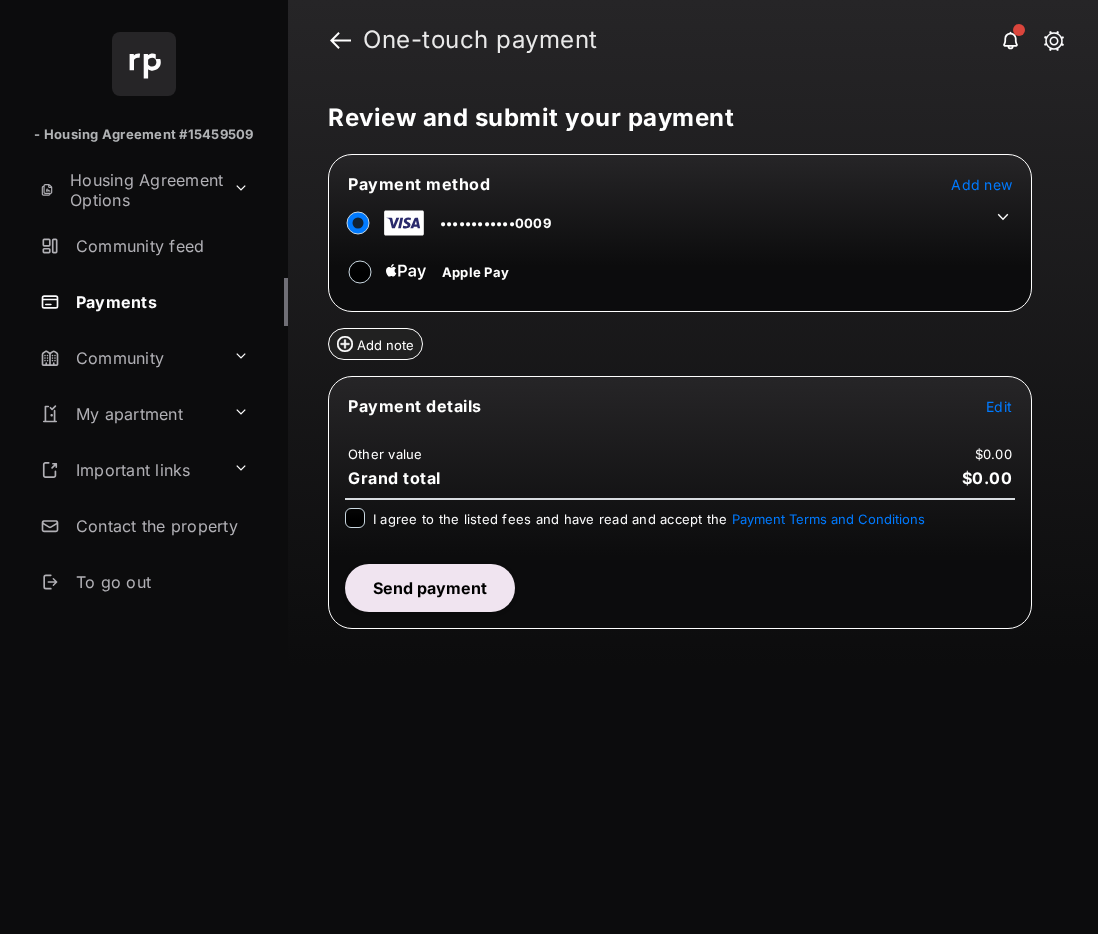 click on "Add new" at bounding box center (981, 184) 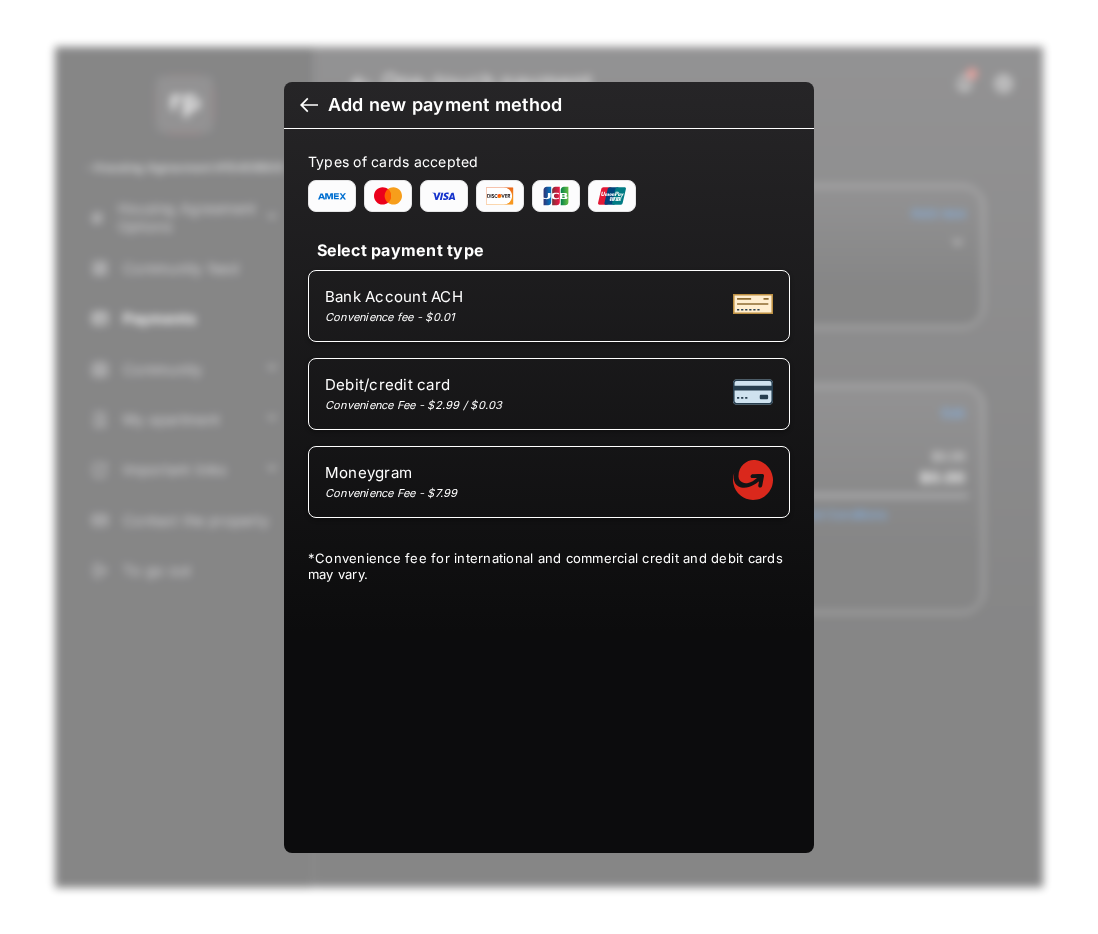 click on "Debit/credit card Convenience Fee - $2.99 / $0.03" at bounding box center [549, 394] 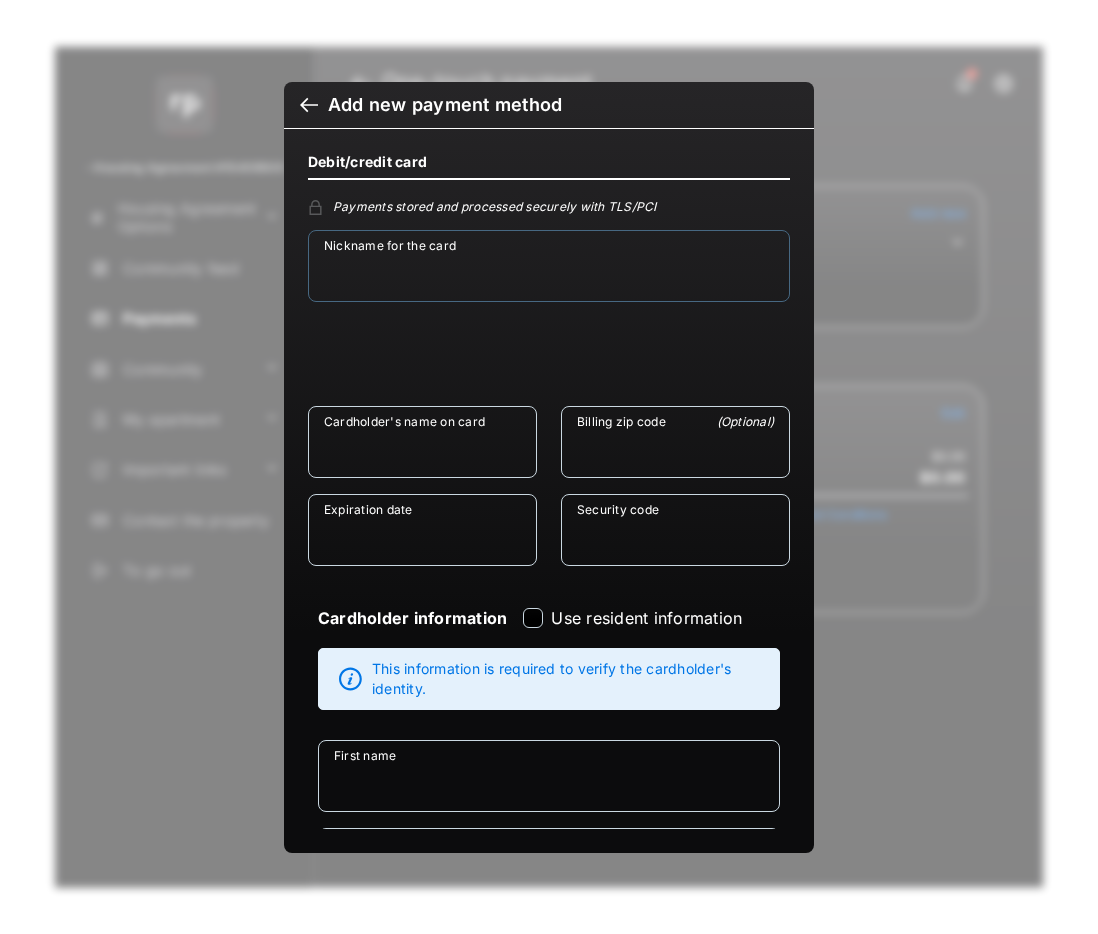 click on "Nickname for the card" at bounding box center [549, 266] 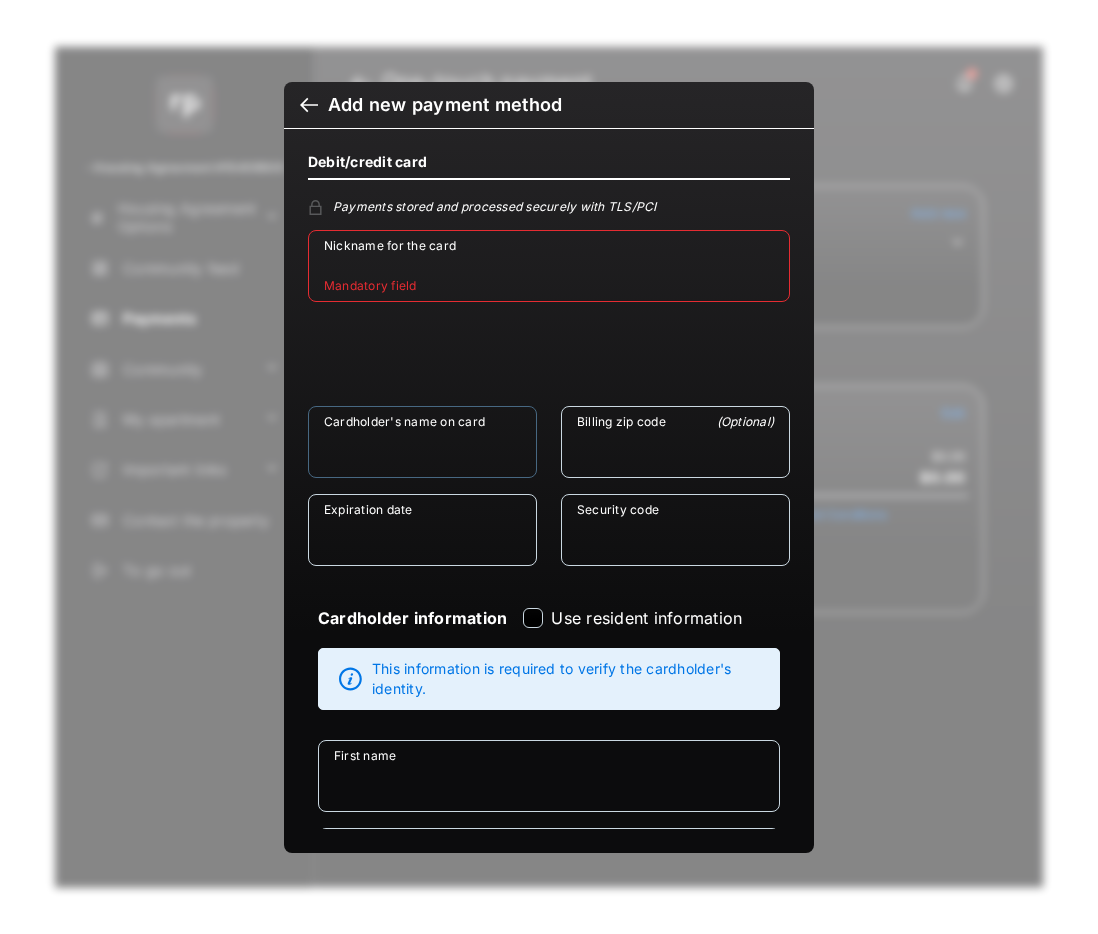 click on "Cardholder's name on card" at bounding box center [422, 442] 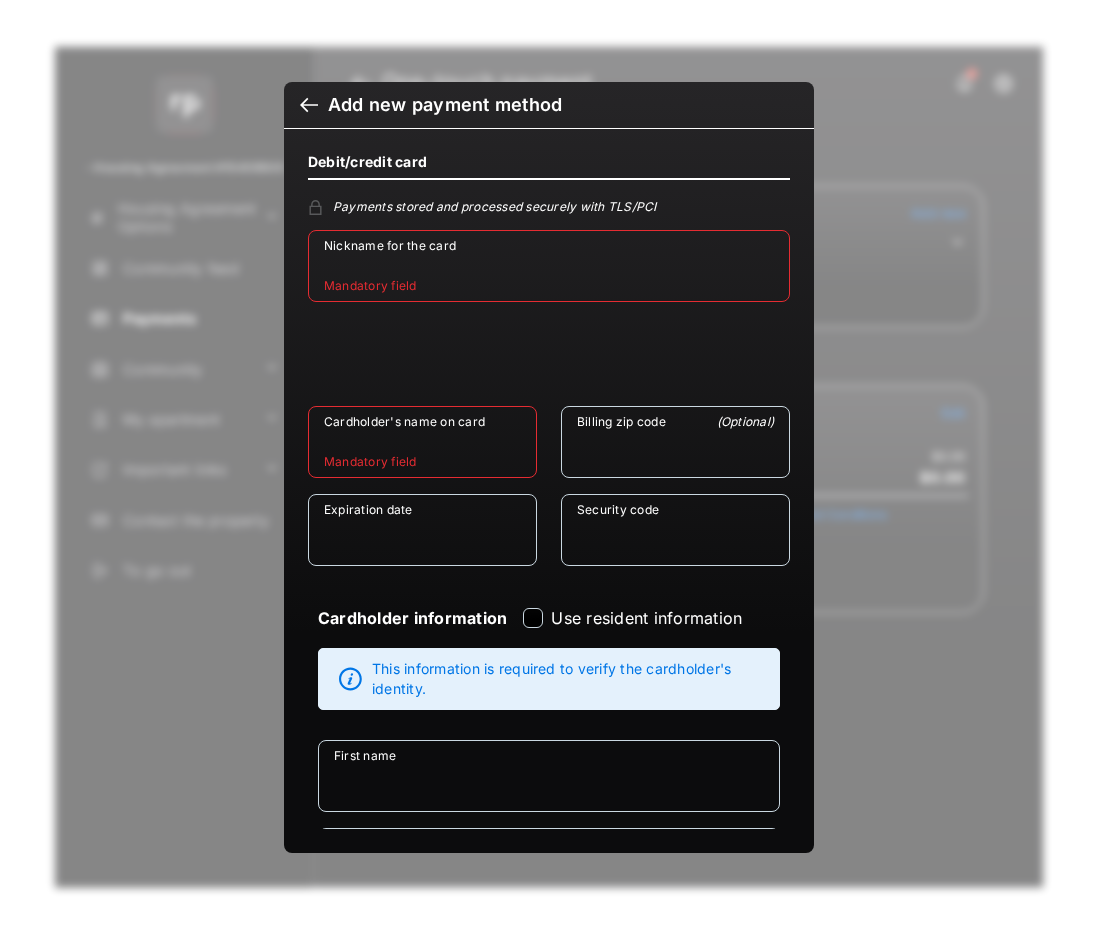 click on "Nickname for the card" at bounding box center (549, 266) 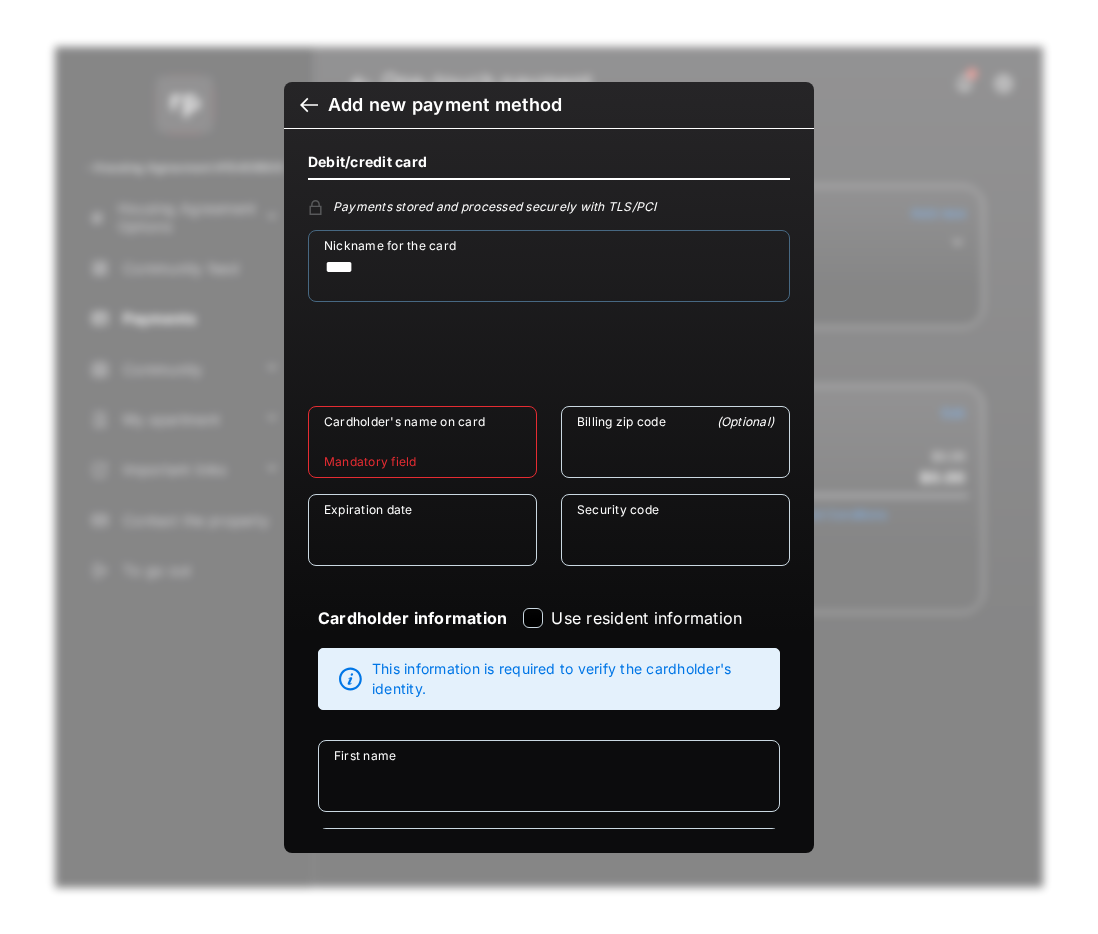 type on "****" 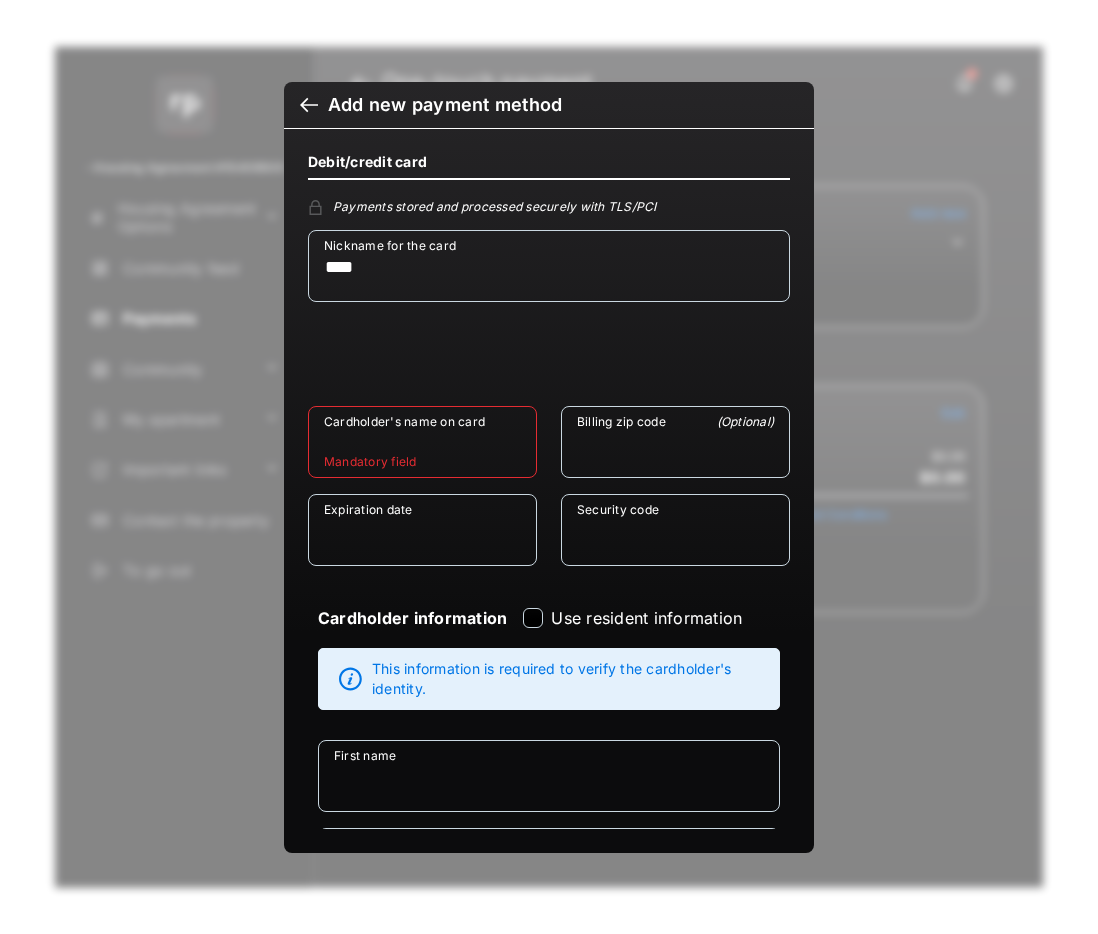 click on "Cardholder's name on card" at bounding box center [422, 442] 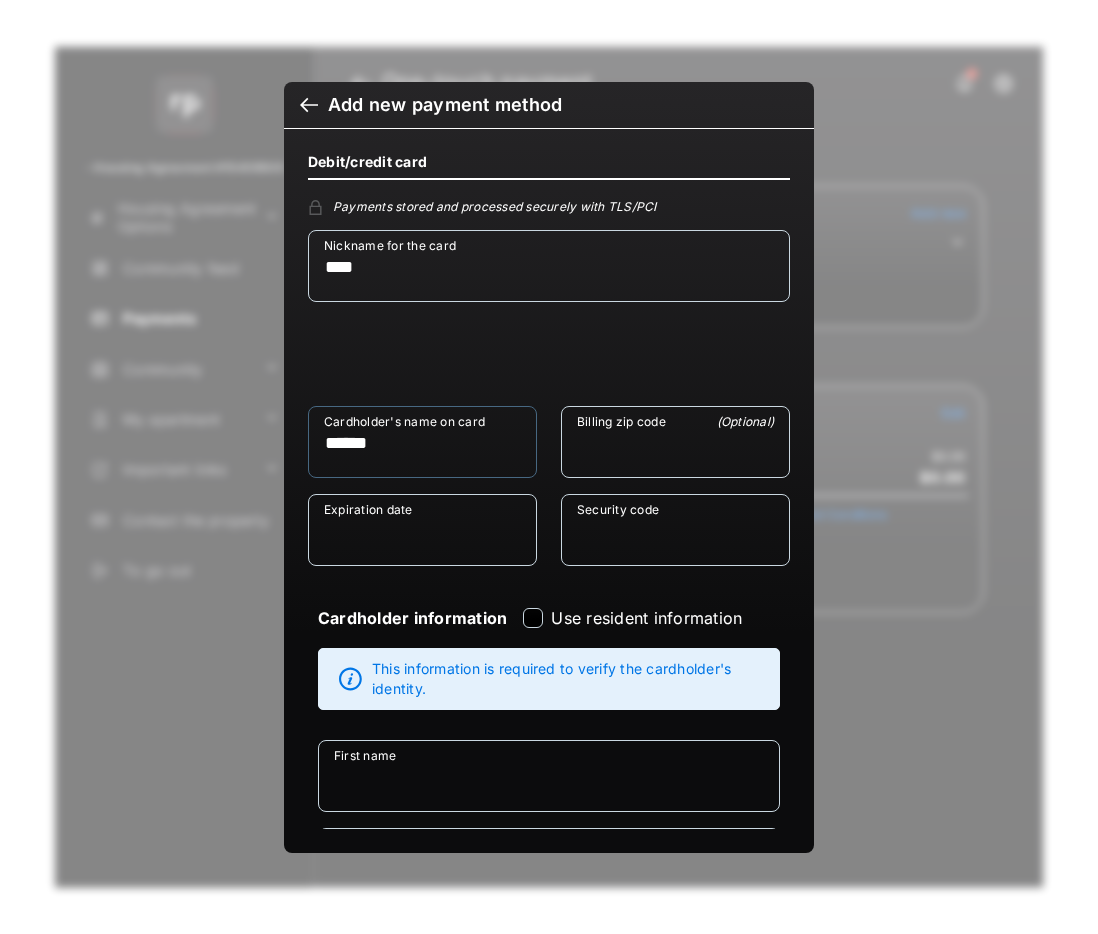 type on "******" 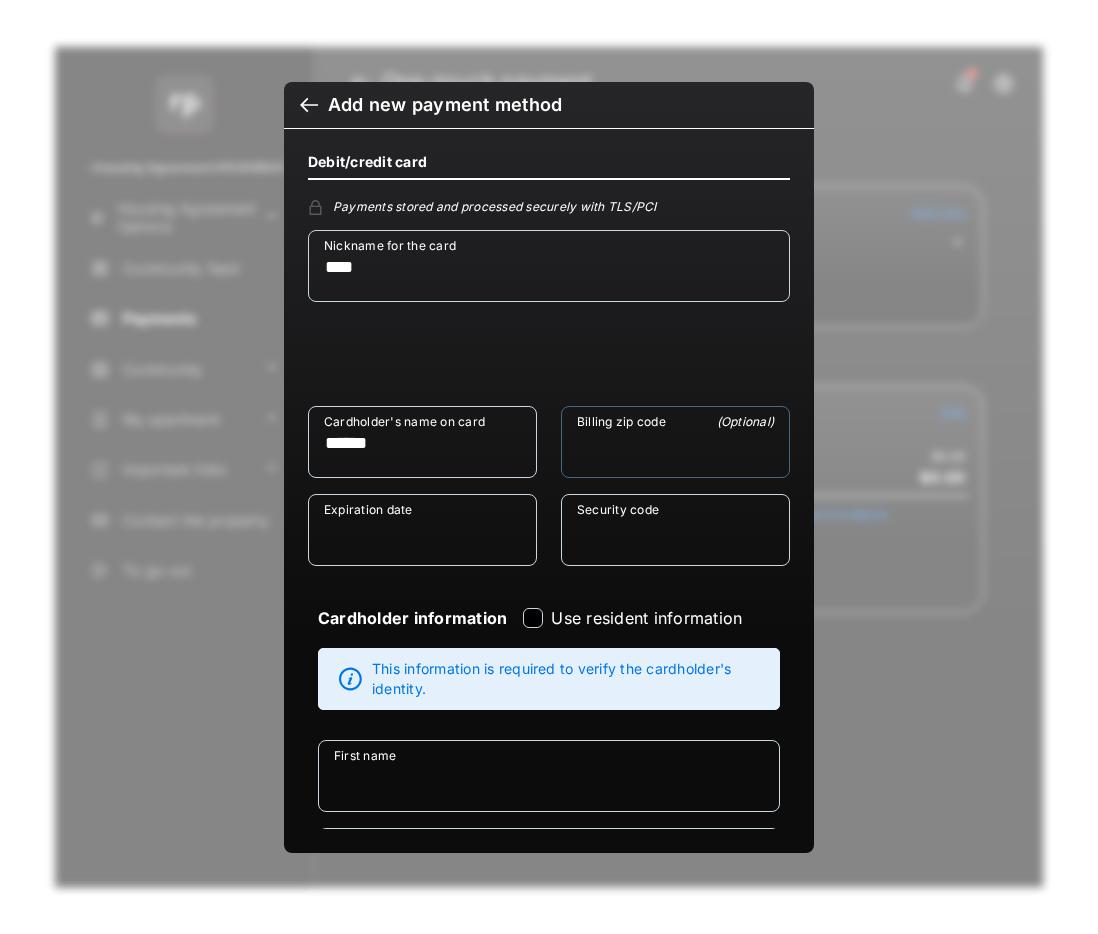 click on "Billing zip code" at bounding box center (675, 442) 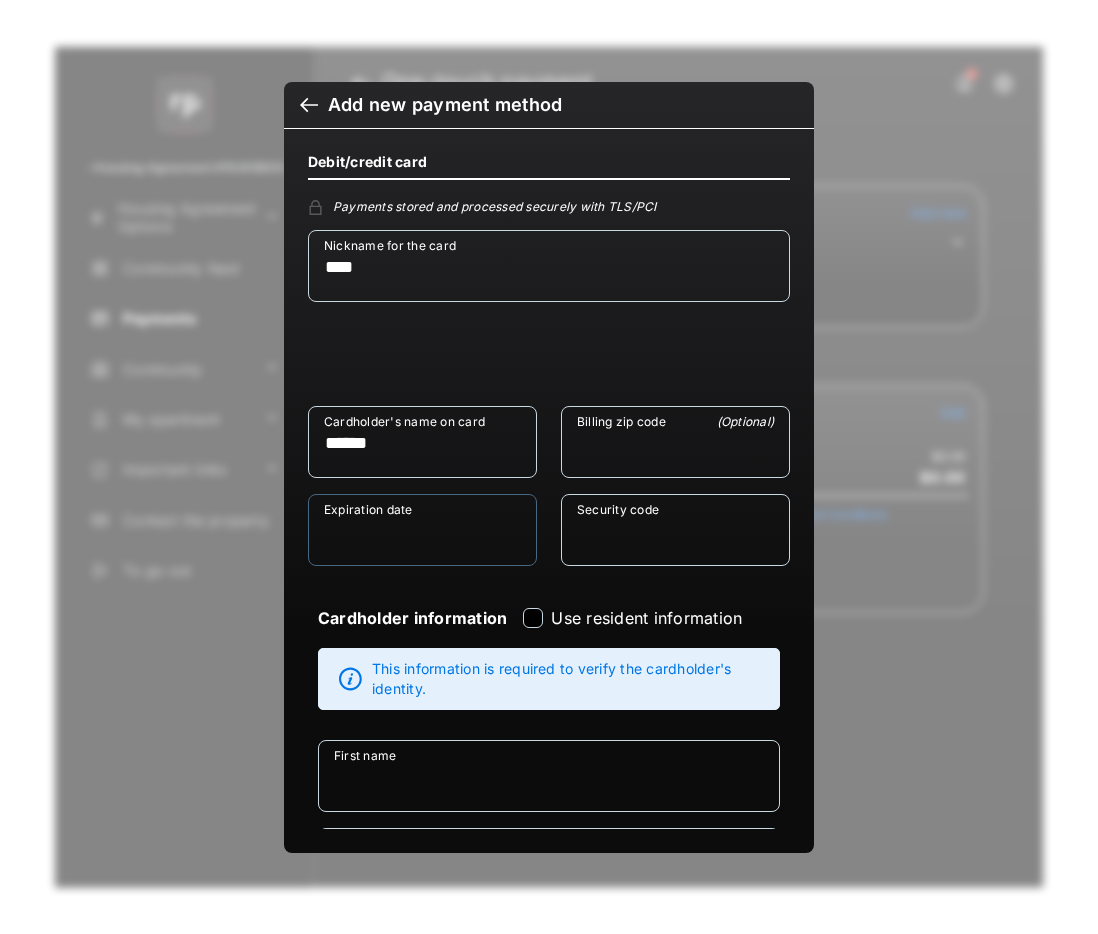 click on "Expiration date" at bounding box center [422, 530] 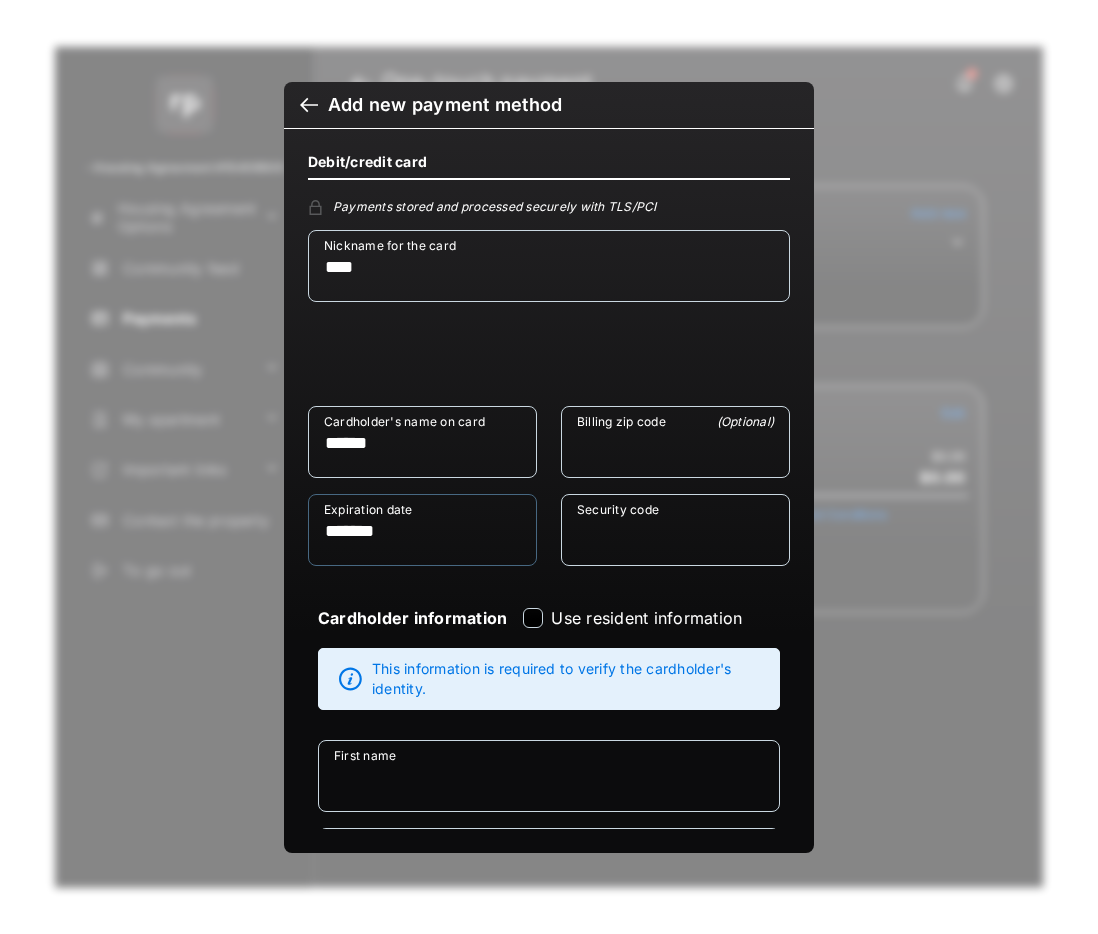 type on "*******" 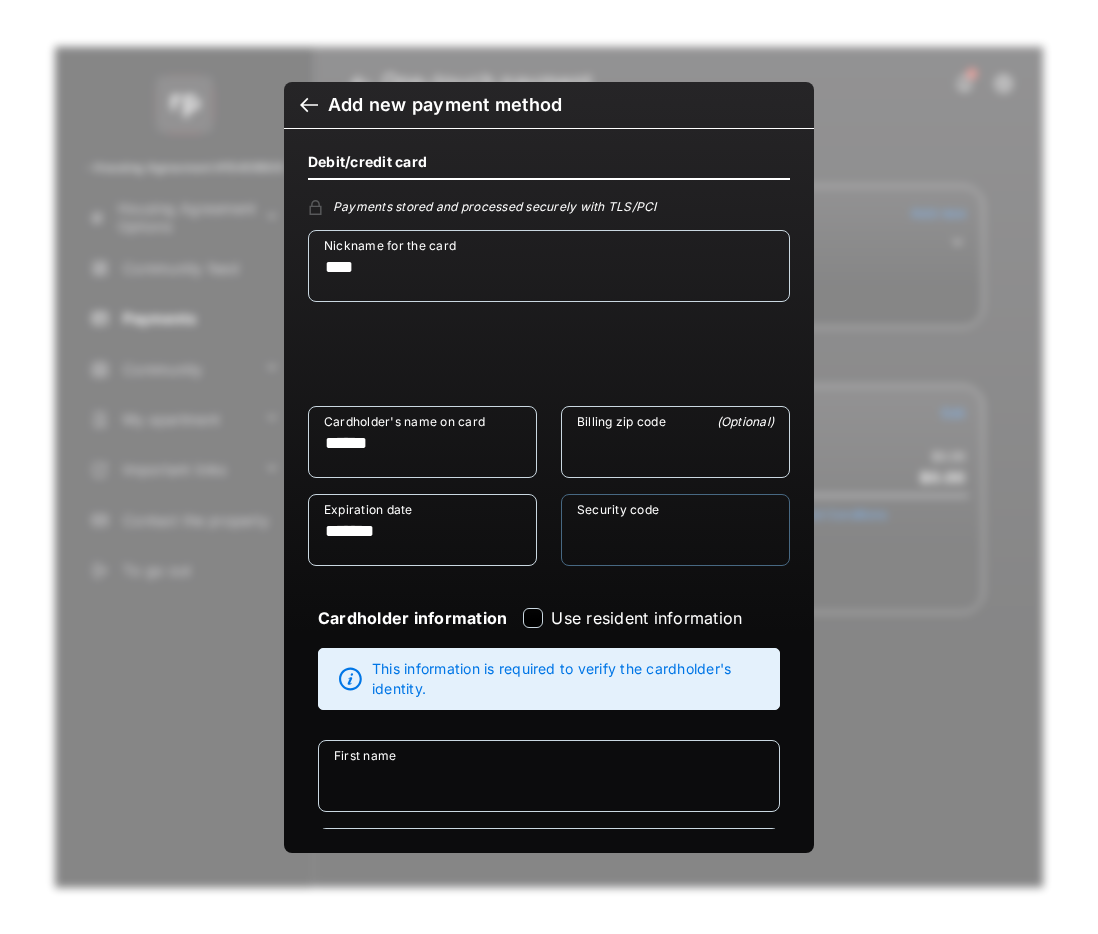click on "Security code" at bounding box center (675, 530) 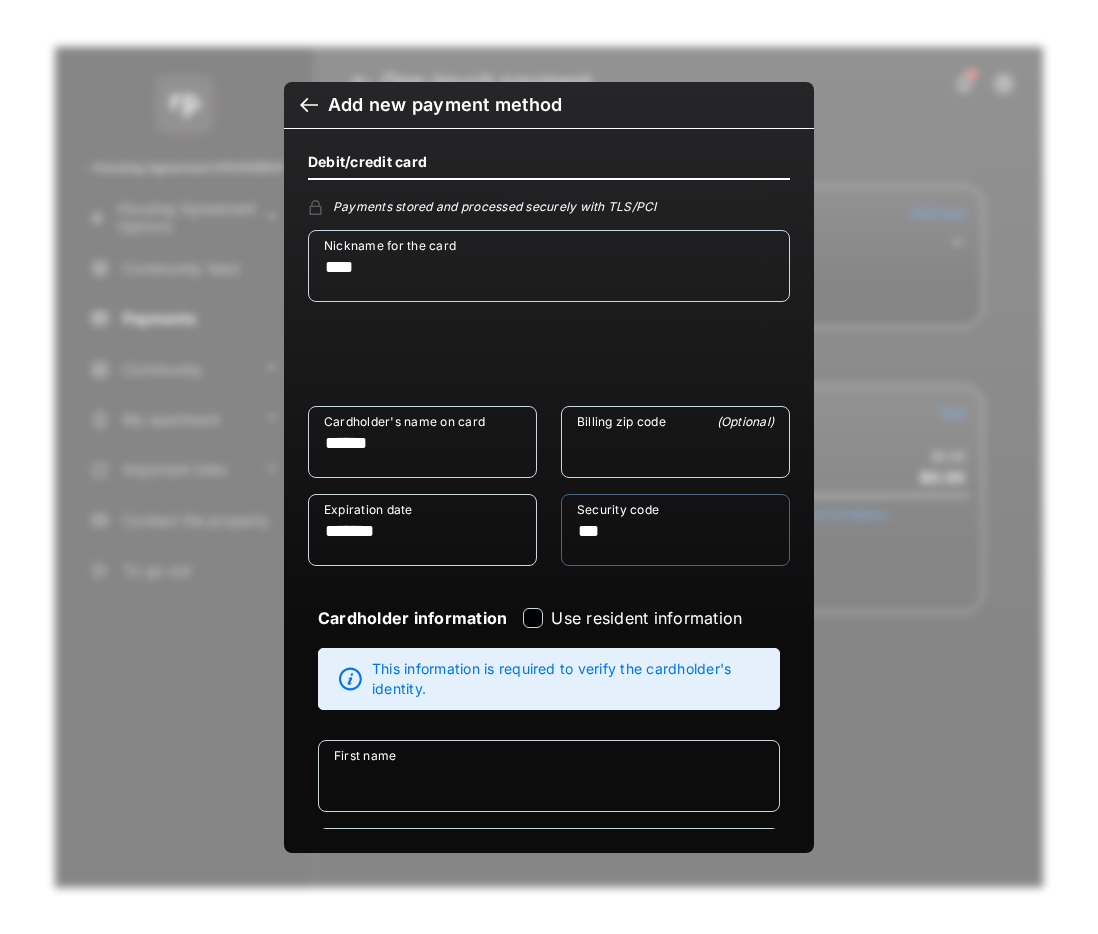 type on "***" 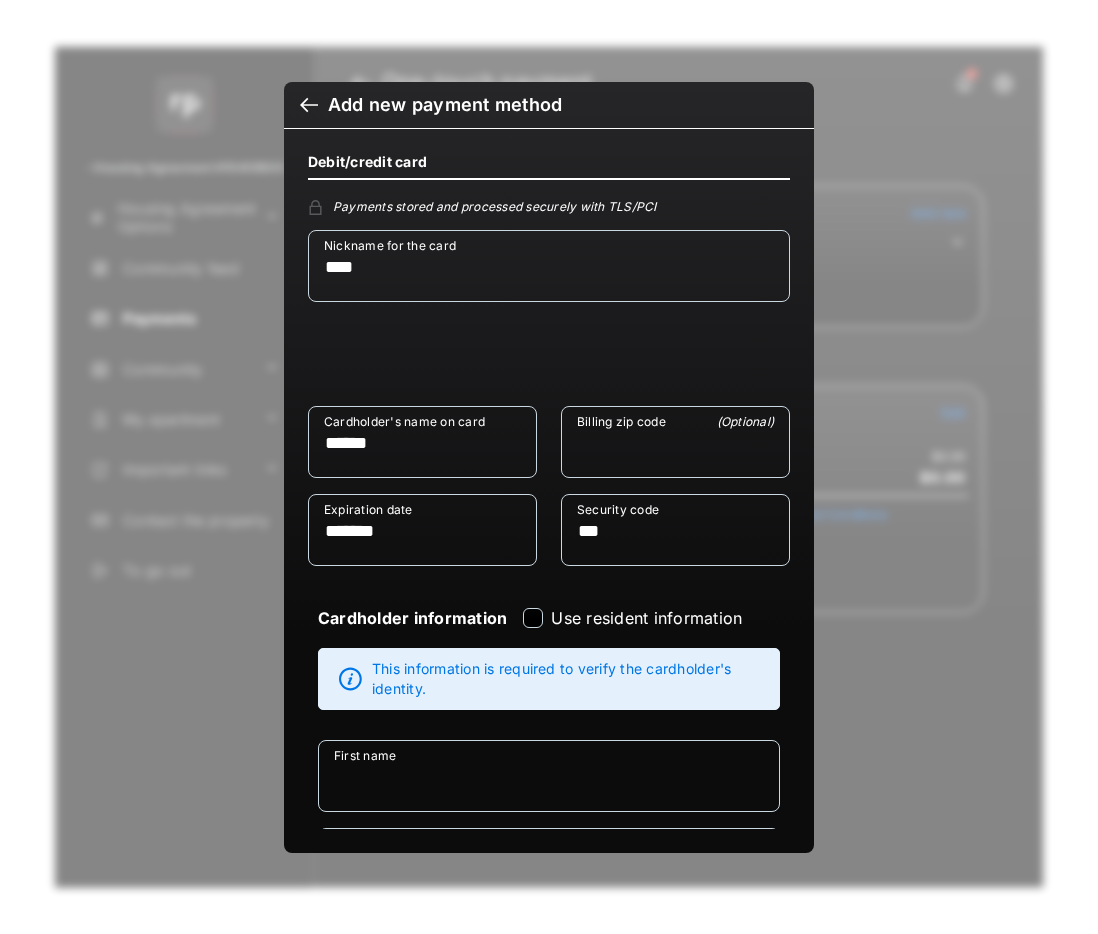 type on "******" 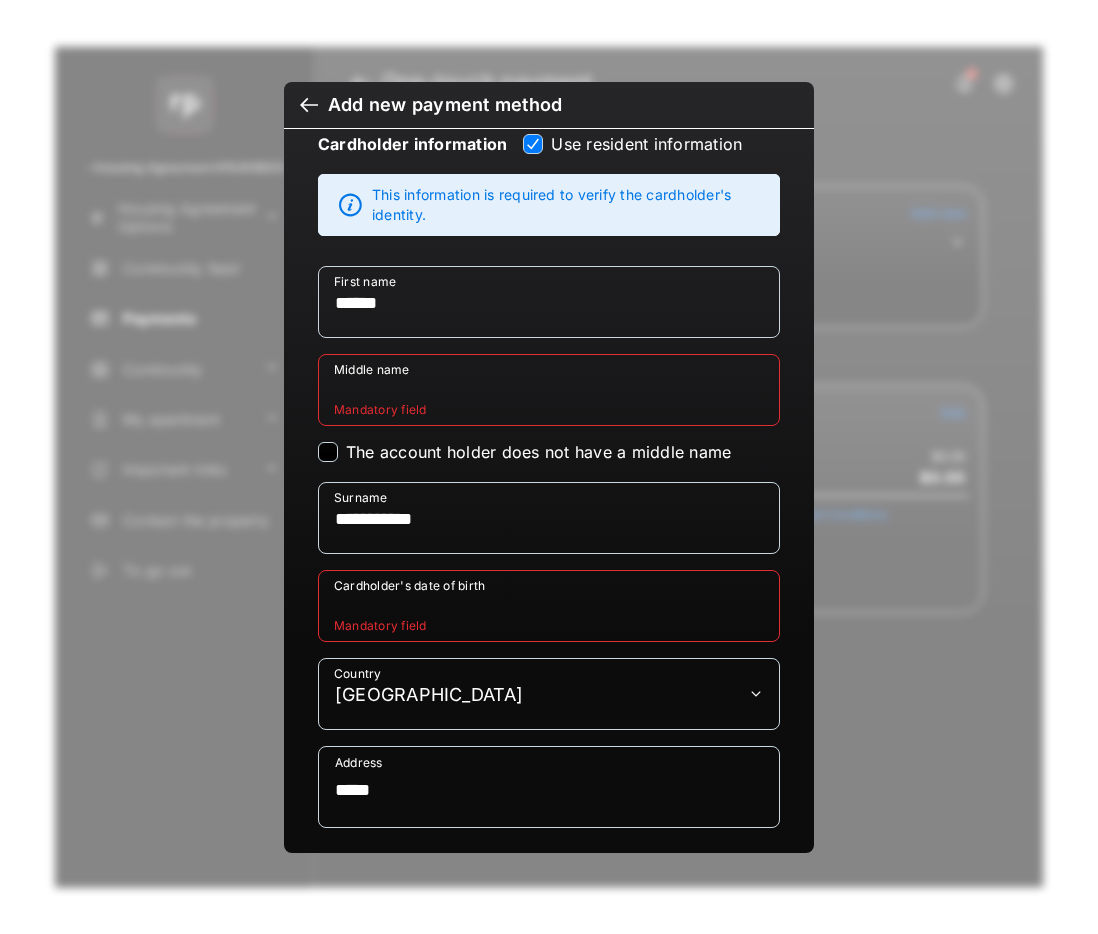 scroll, scrollTop: 753, scrollLeft: 0, axis: vertical 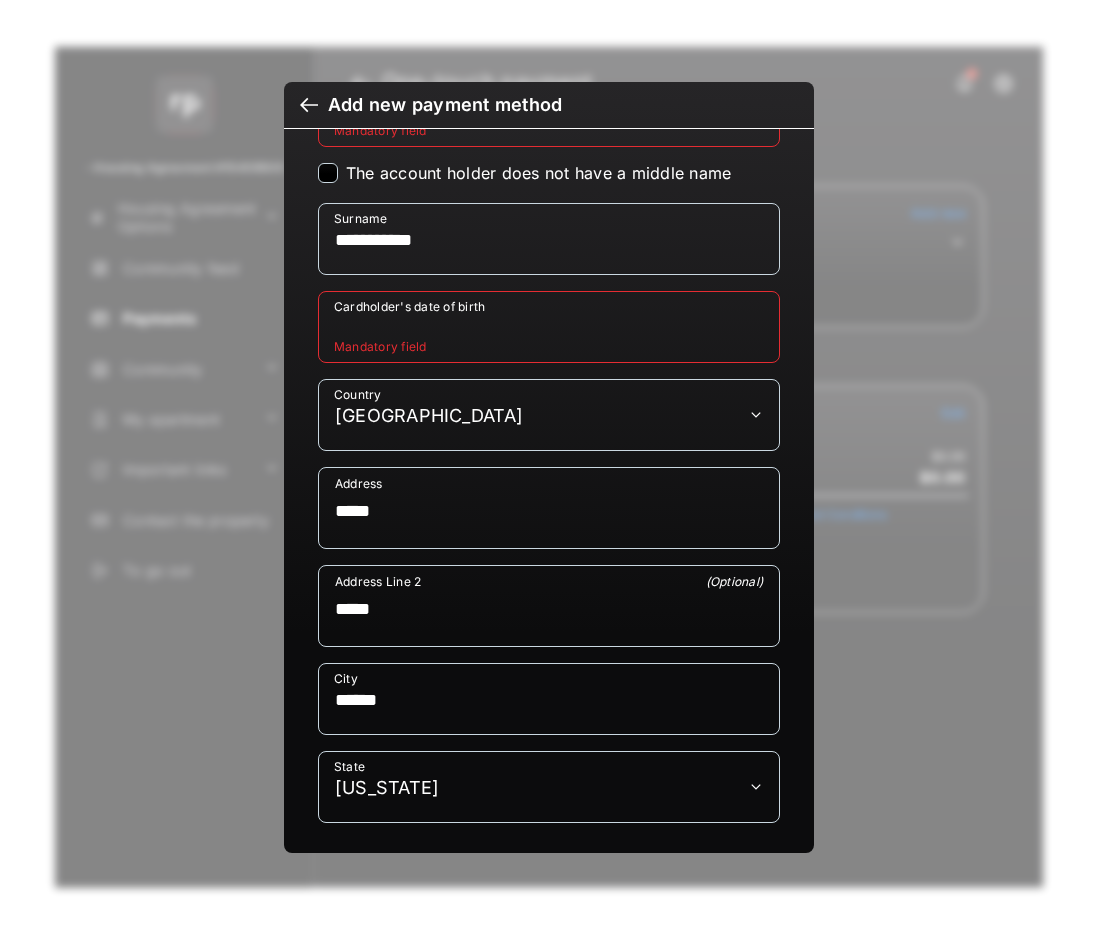 click on "Cardholder's date of birth" at bounding box center (549, 327) 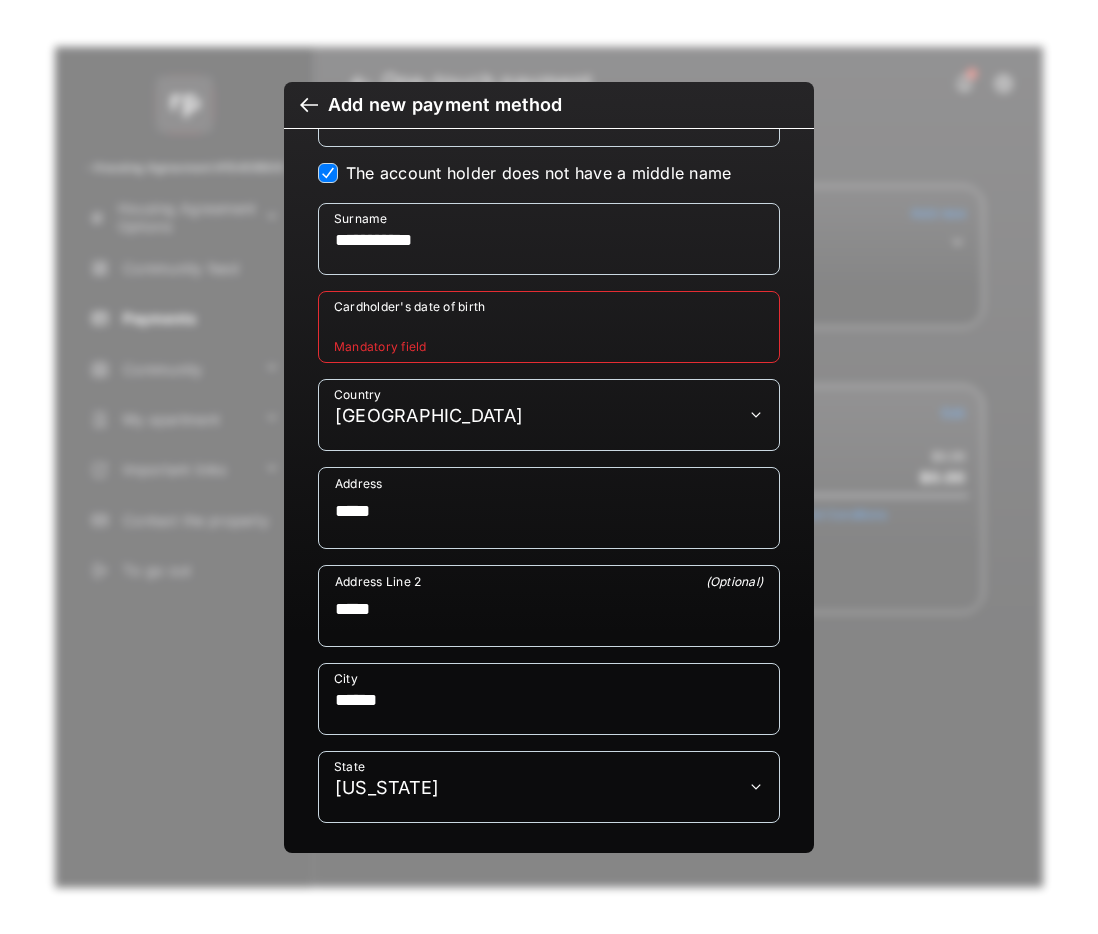 click on "Cardholder's date of birth" at bounding box center [549, 327] 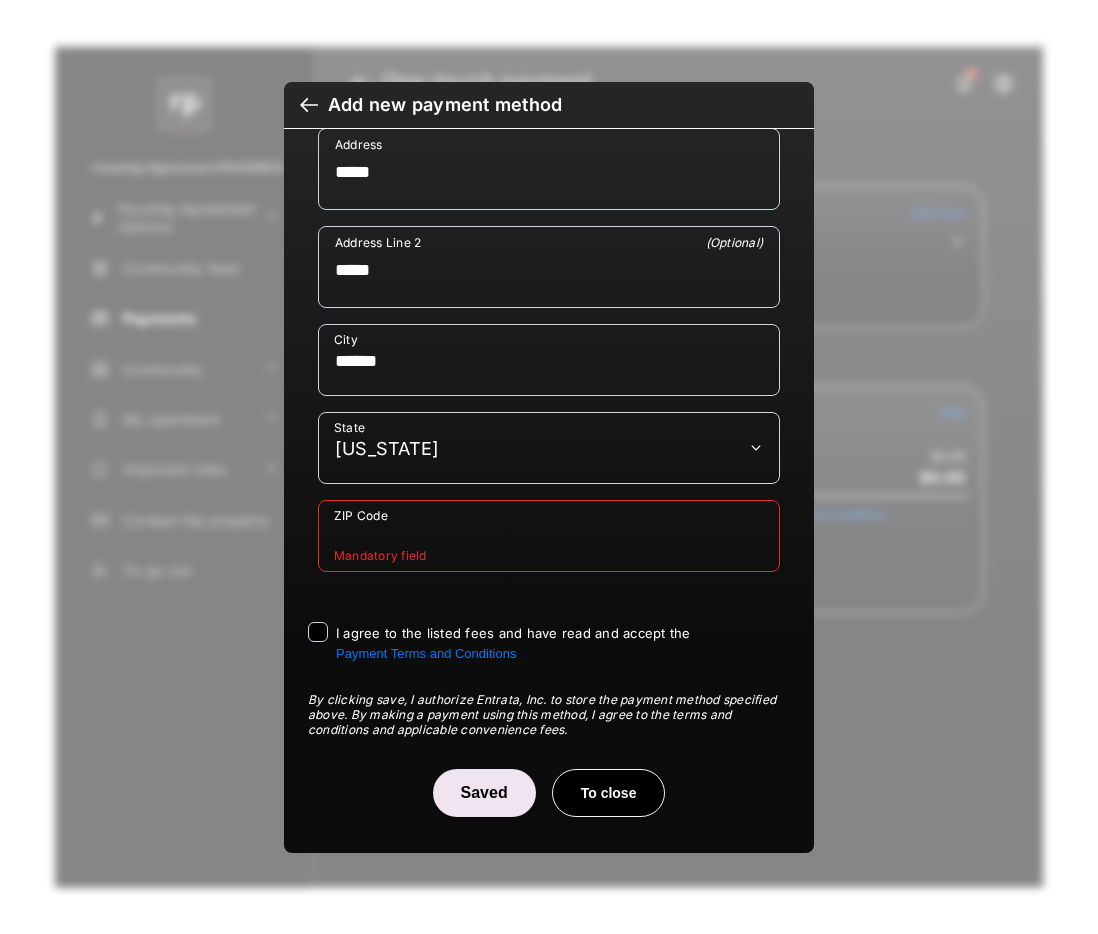 scroll, scrollTop: 1096, scrollLeft: 0, axis: vertical 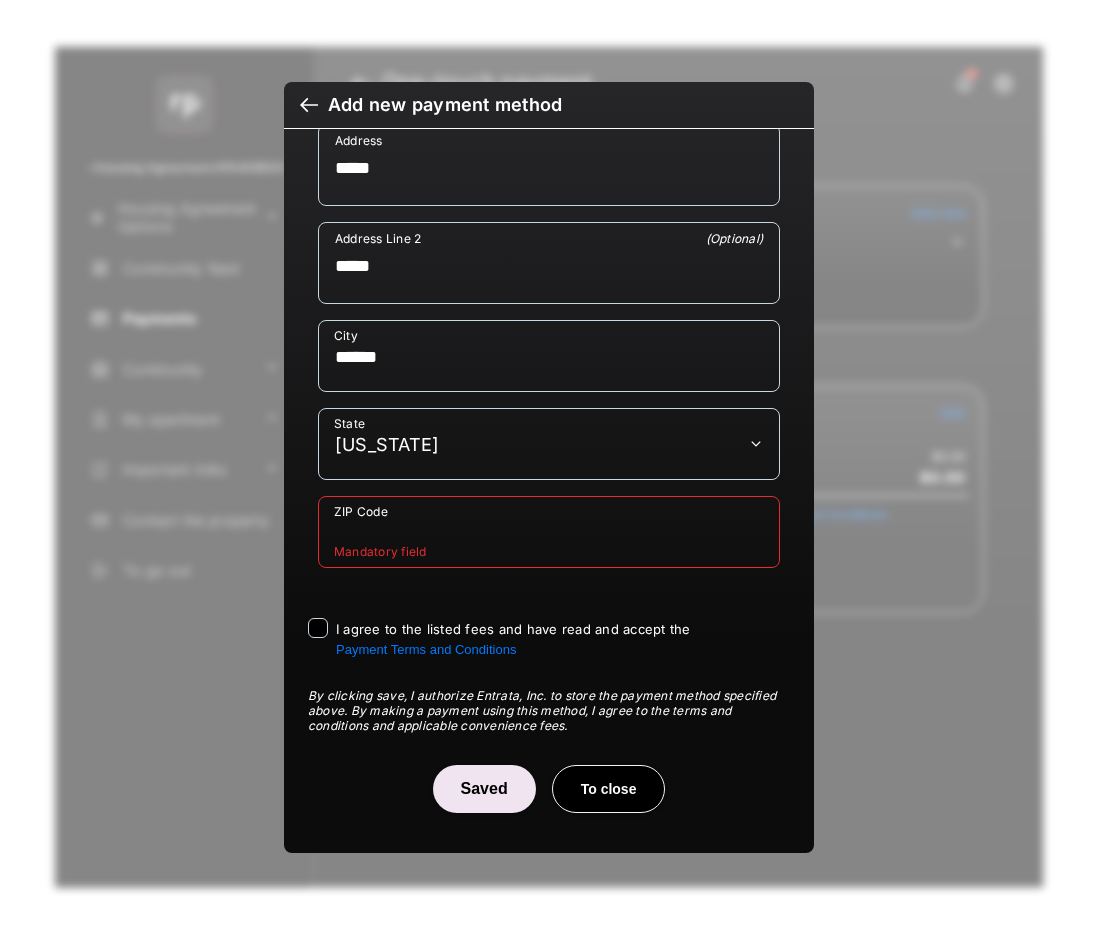 type on "**********" 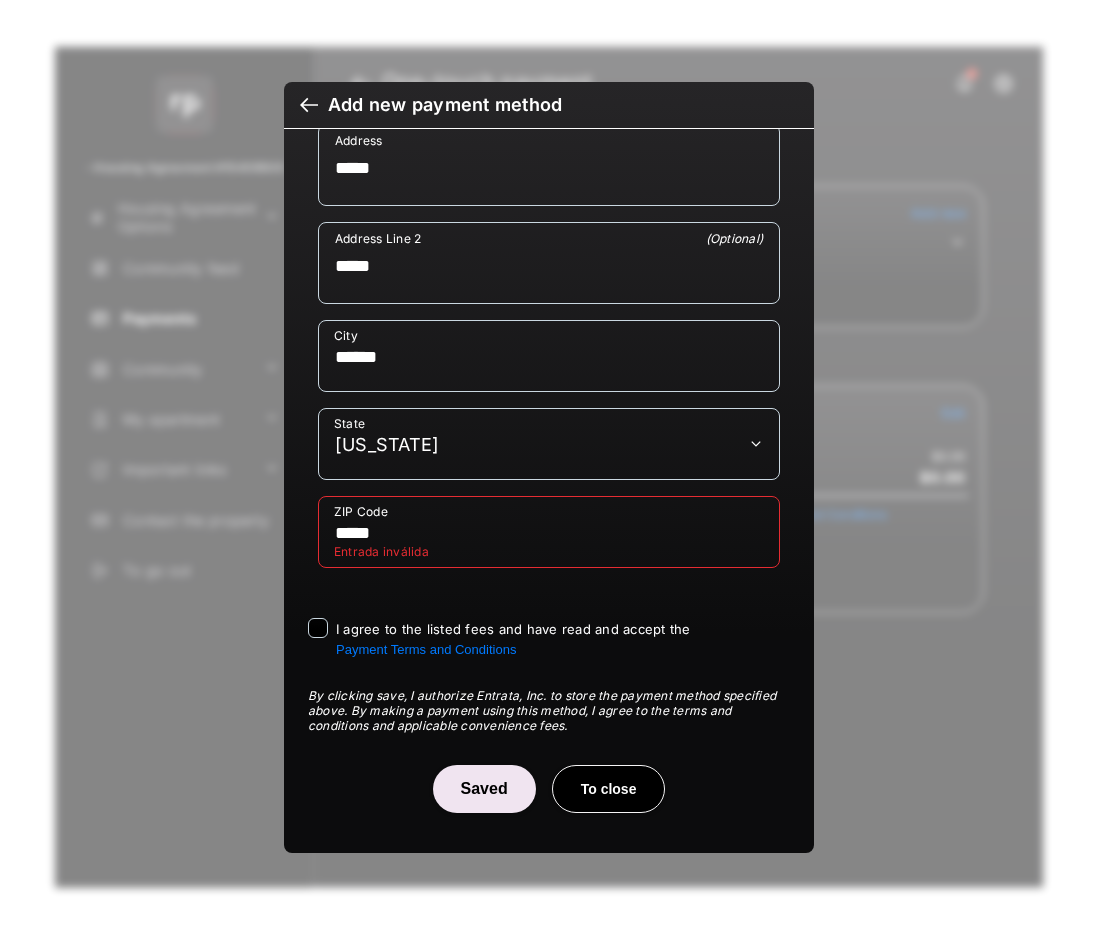 type on "*****" 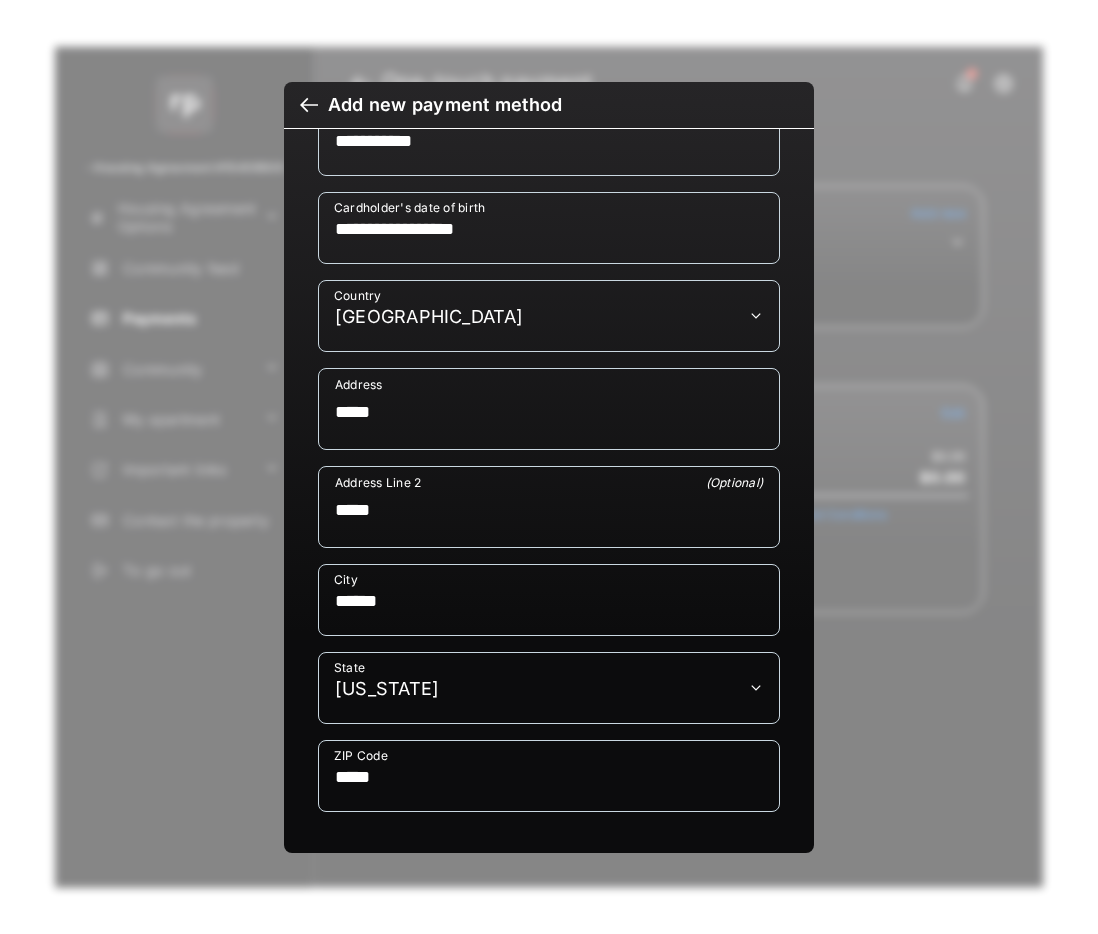 scroll, scrollTop: 1096, scrollLeft: 0, axis: vertical 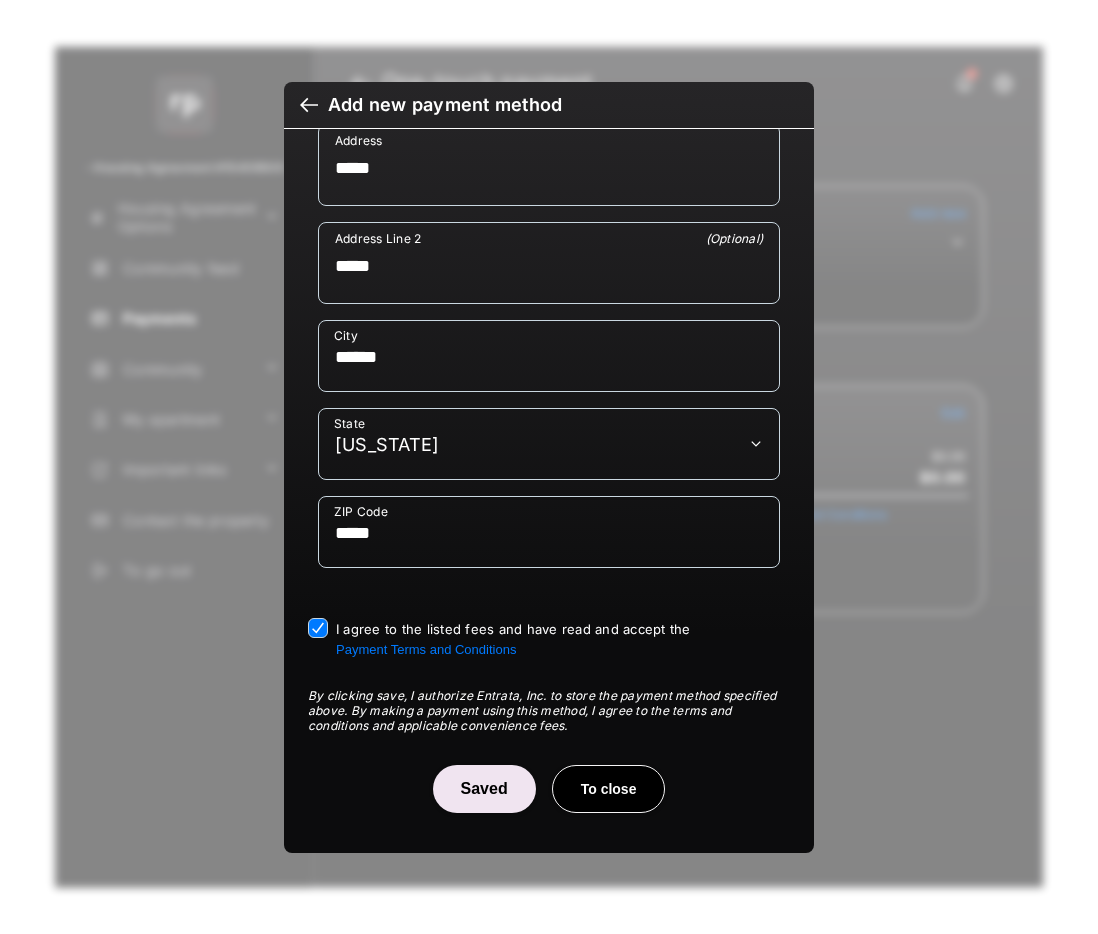 click on "Saved" at bounding box center [484, 789] 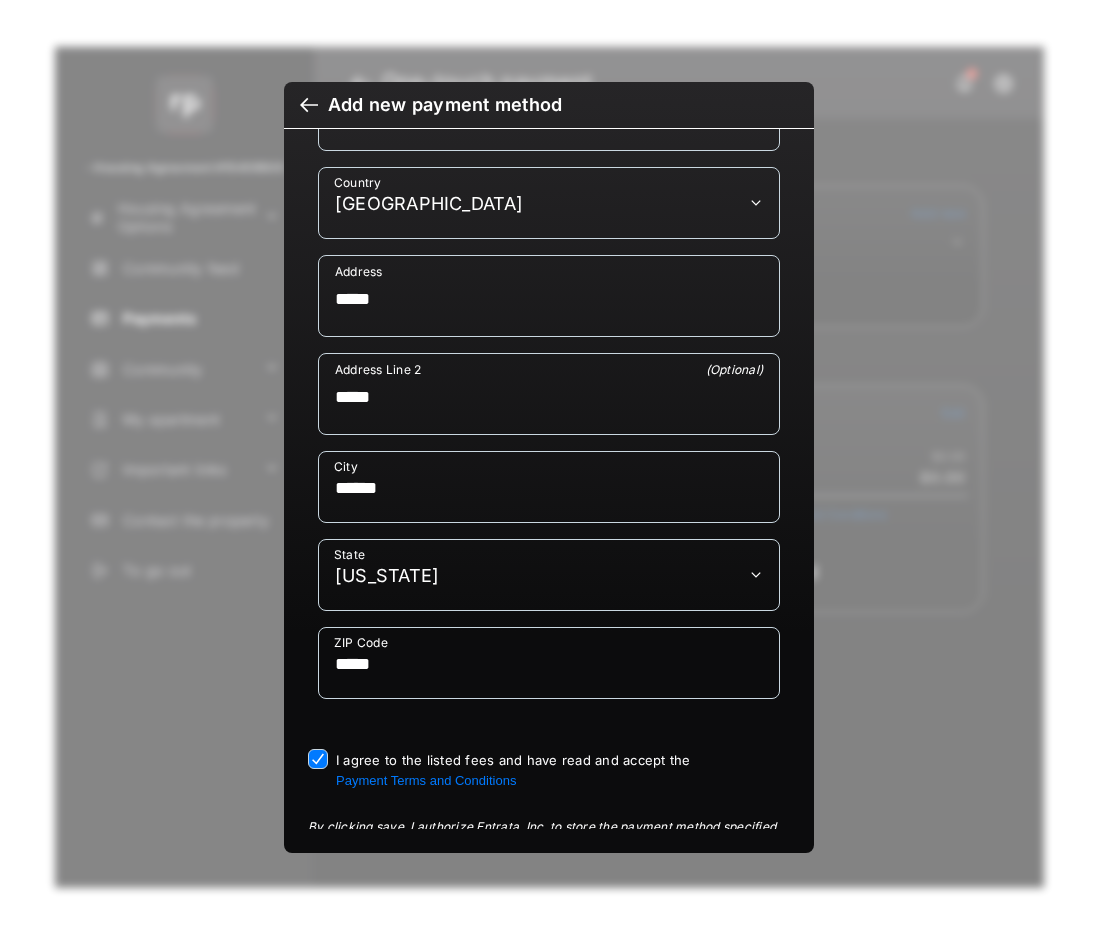 scroll, scrollTop: 1096, scrollLeft: 0, axis: vertical 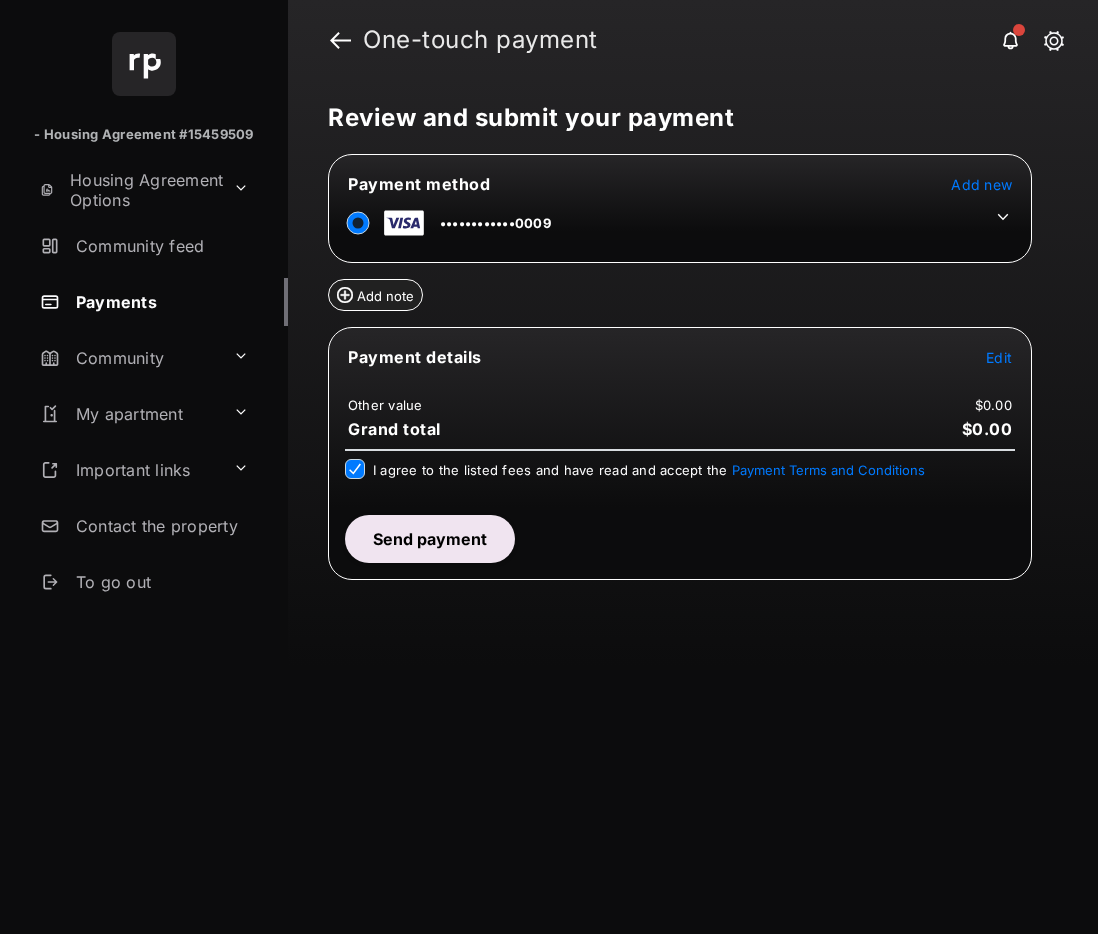 click 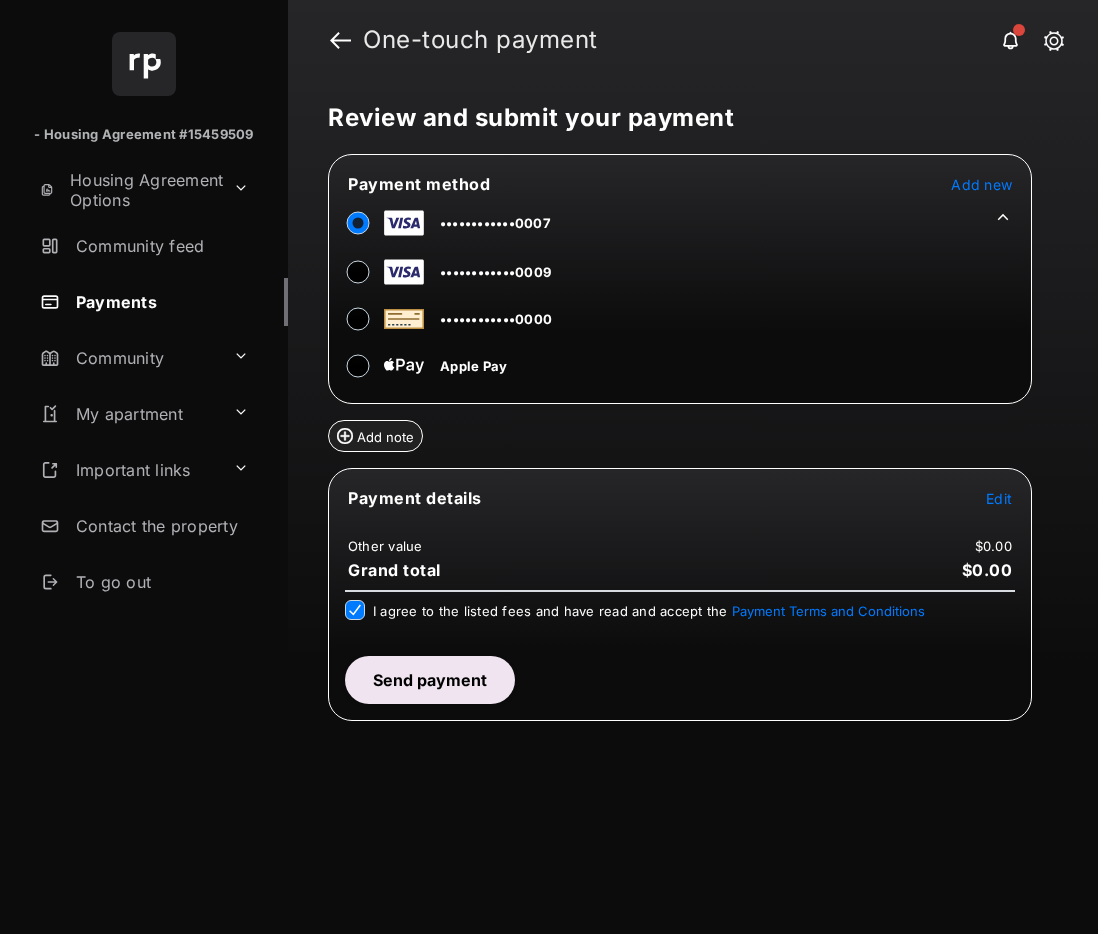 click on "Edit" at bounding box center [999, 498] 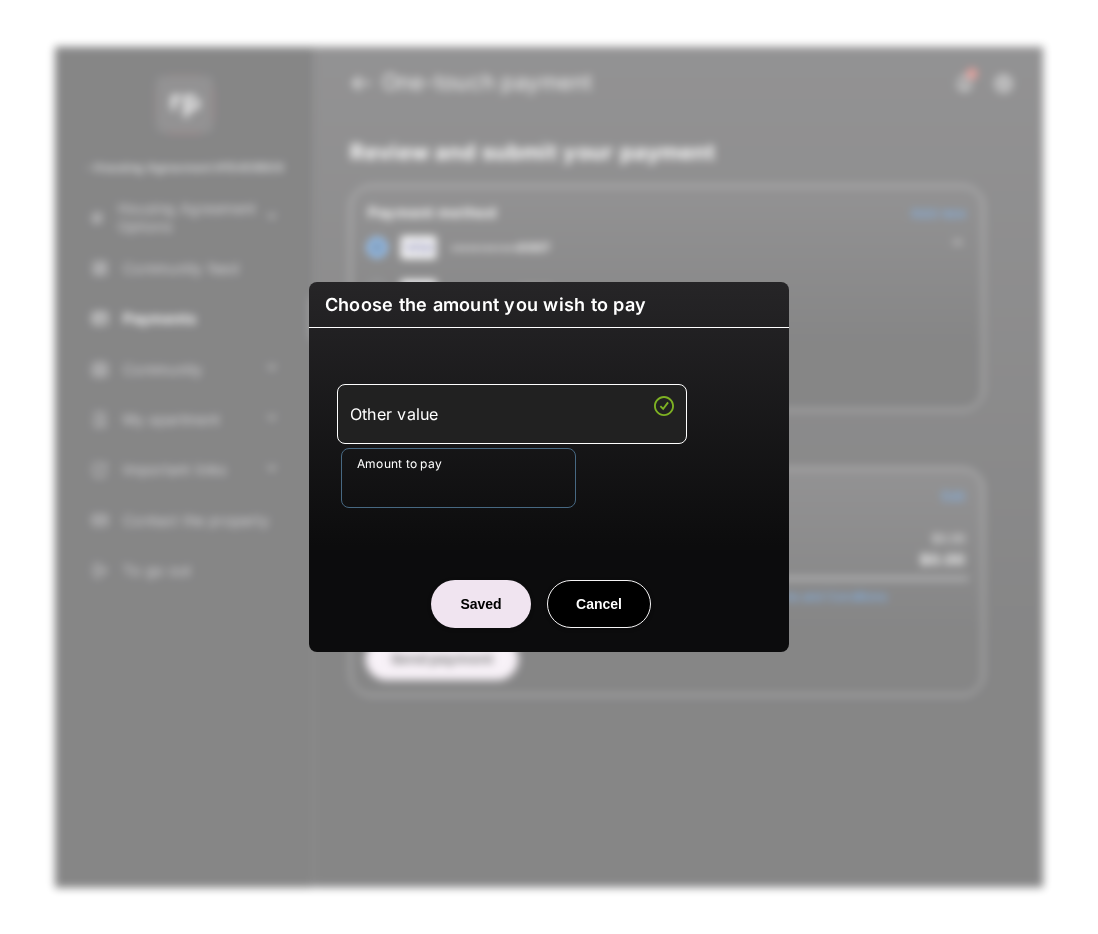 click on "Amount to pay" at bounding box center [458, 478] 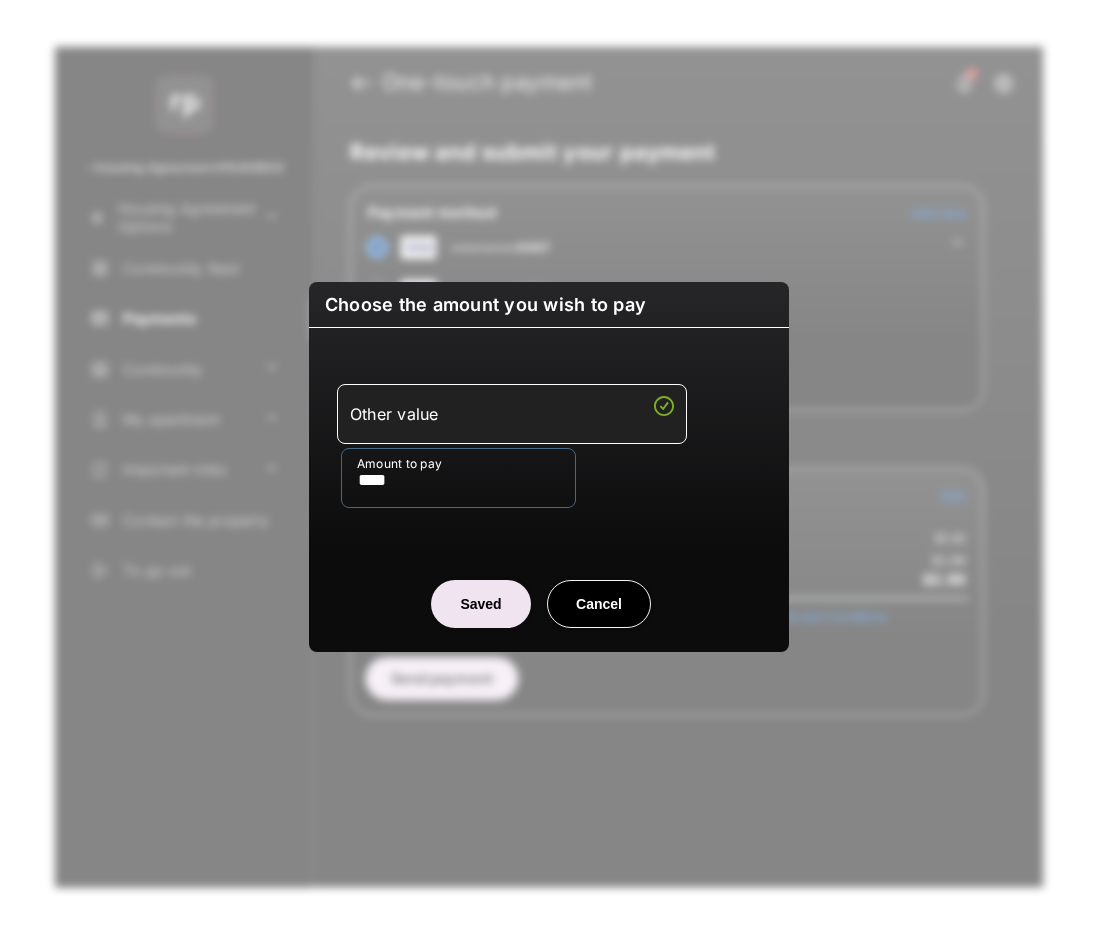 type on "****" 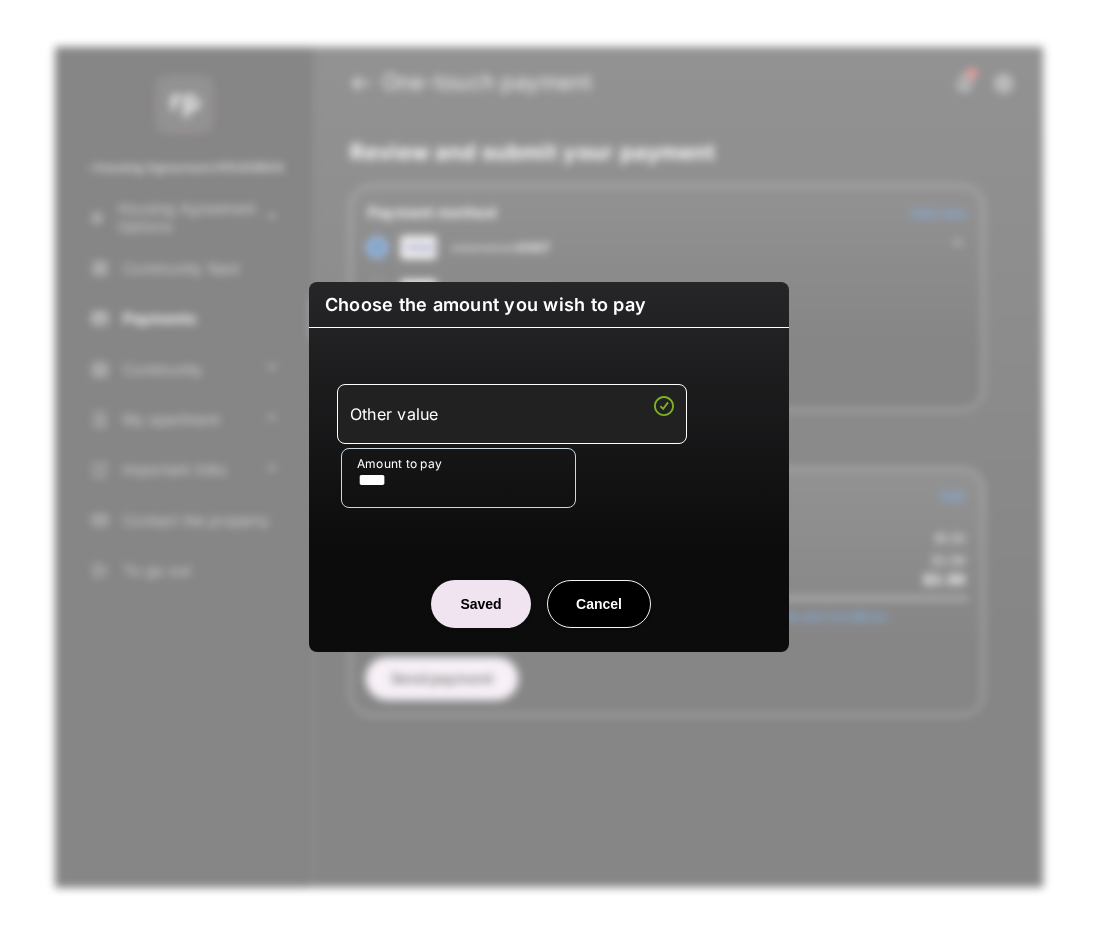 click on "Saved" at bounding box center [481, 604] 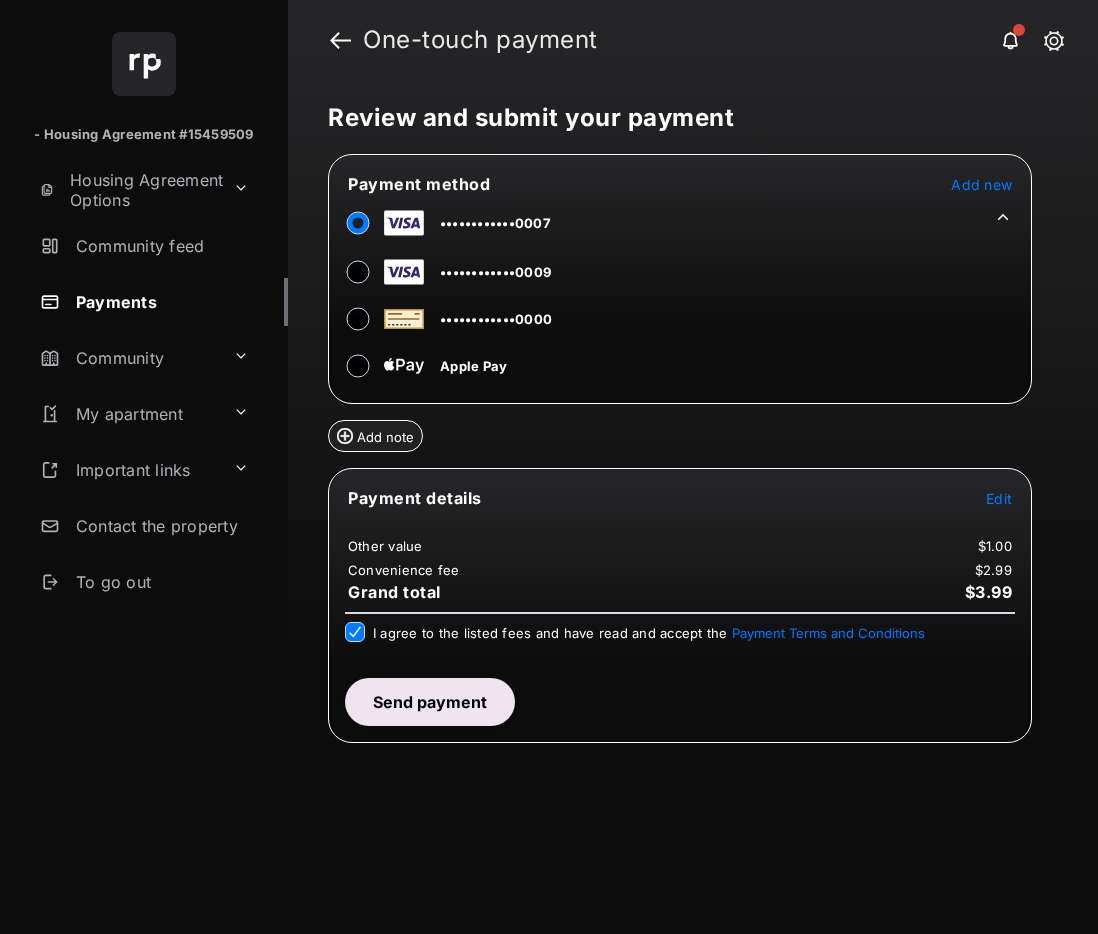 click on "Send payment" at bounding box center (430, 702) 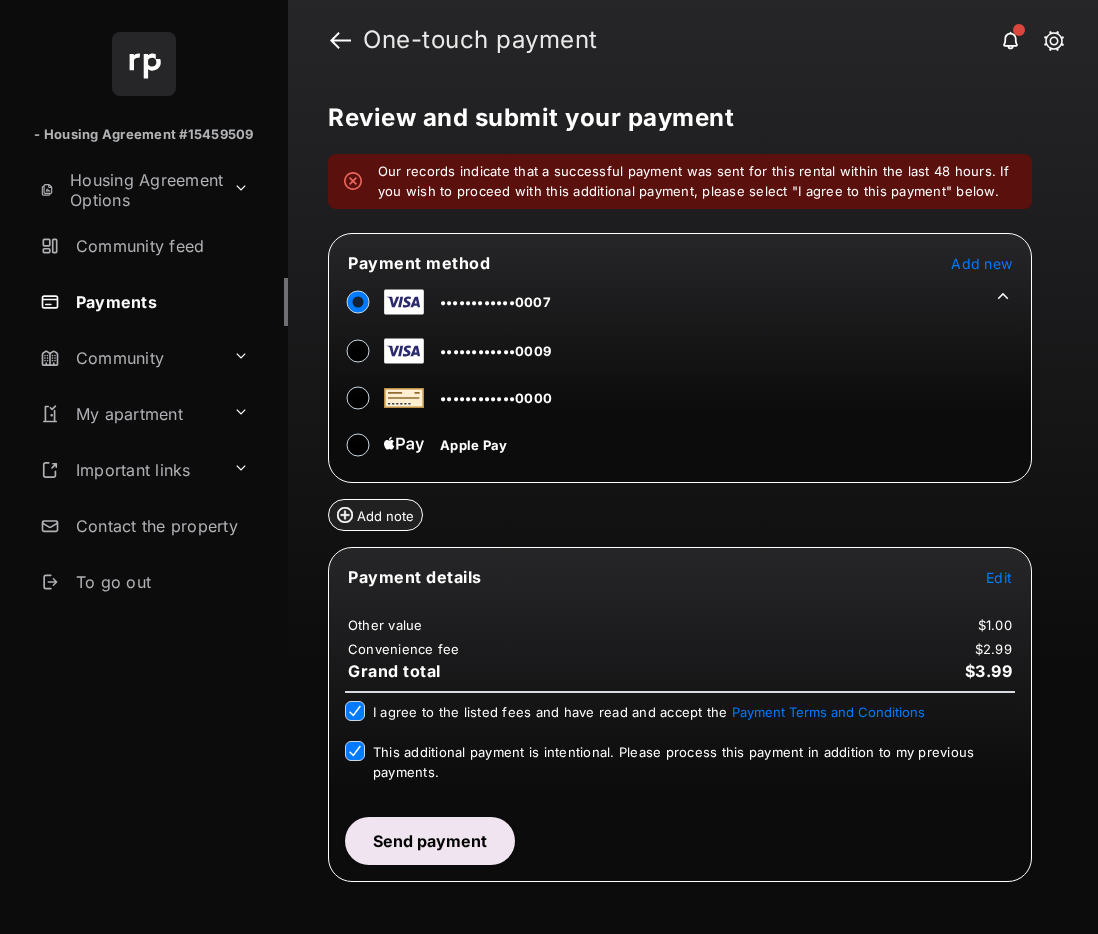 click on "Send payment" at bounding box center [430, 841] 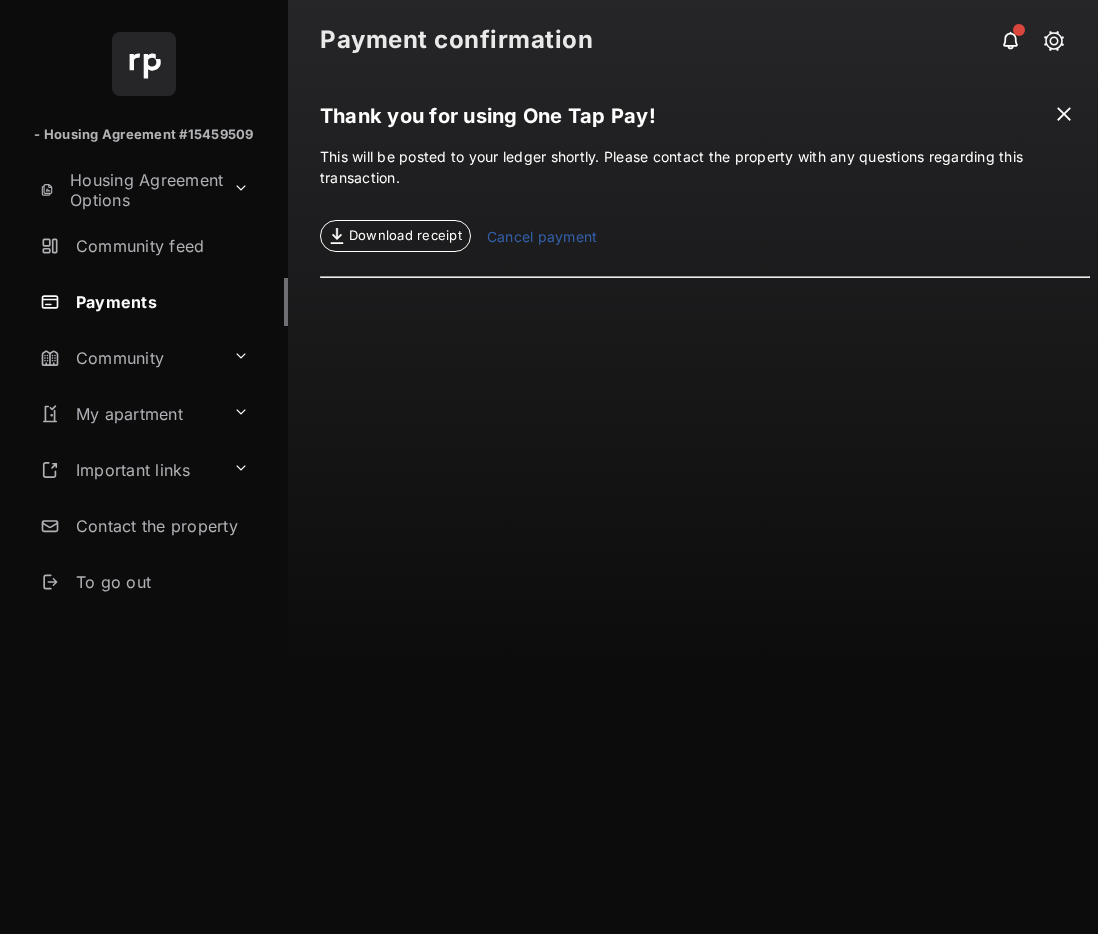 click on "Payments" at bounding box center (160, 302) 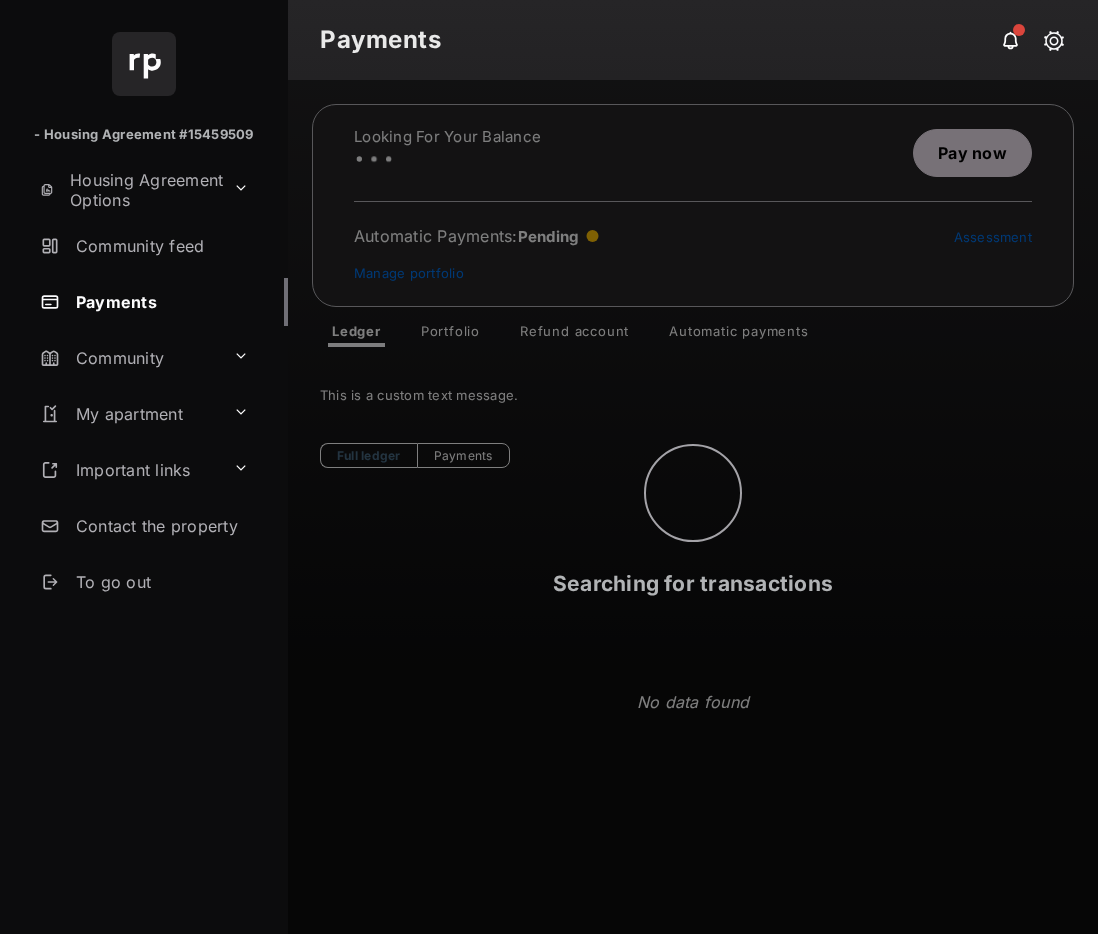 click on "Searching for transactions" at bounding box center [693, 507] 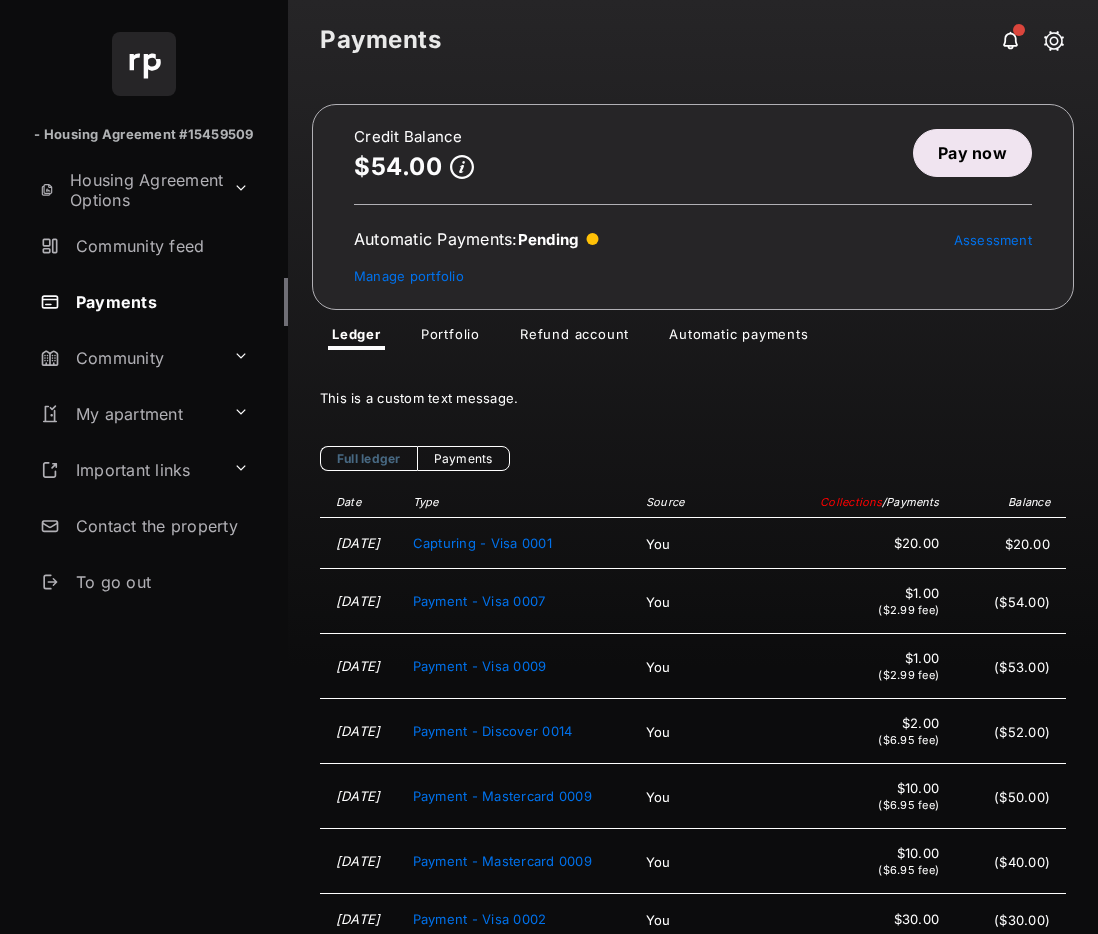 click on "Portfolio" at bounding box center [450, 338] 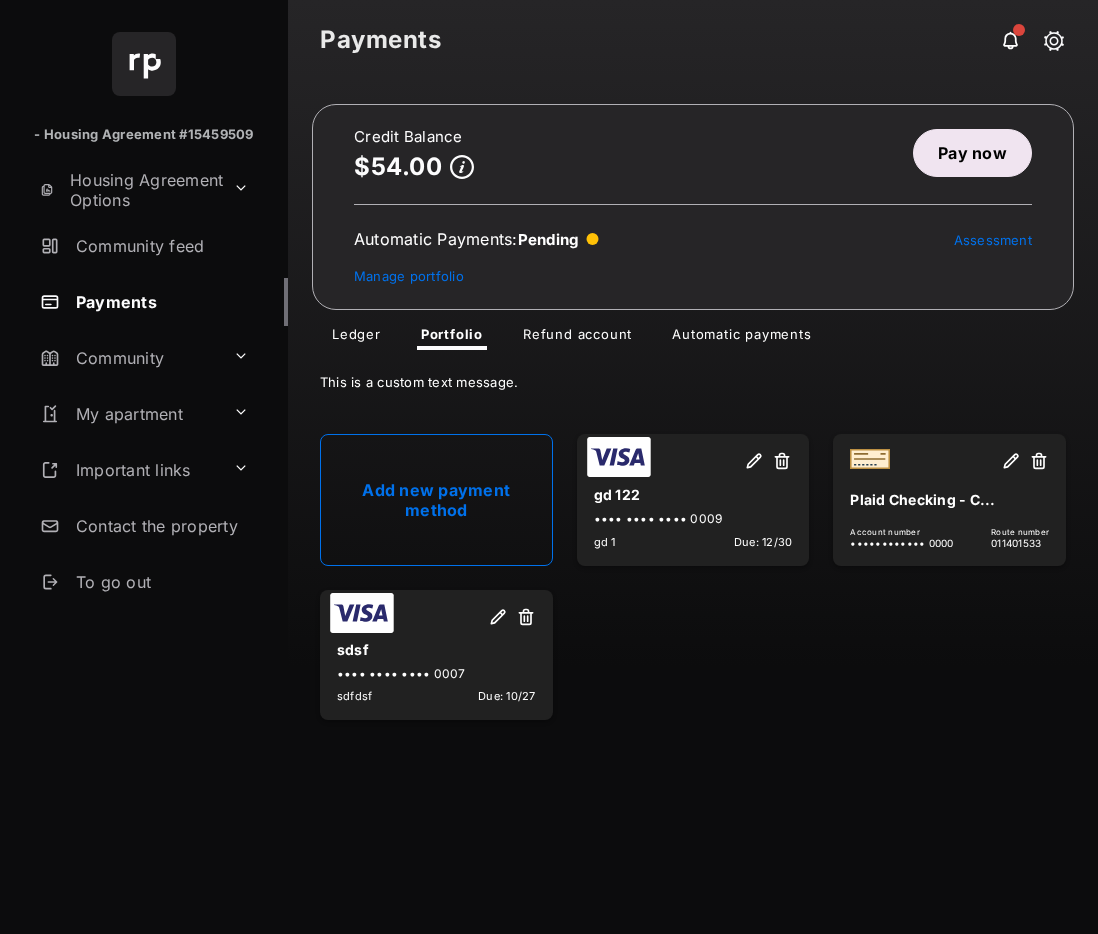 click on "Add new payment method" at bounding box center (436, 500) 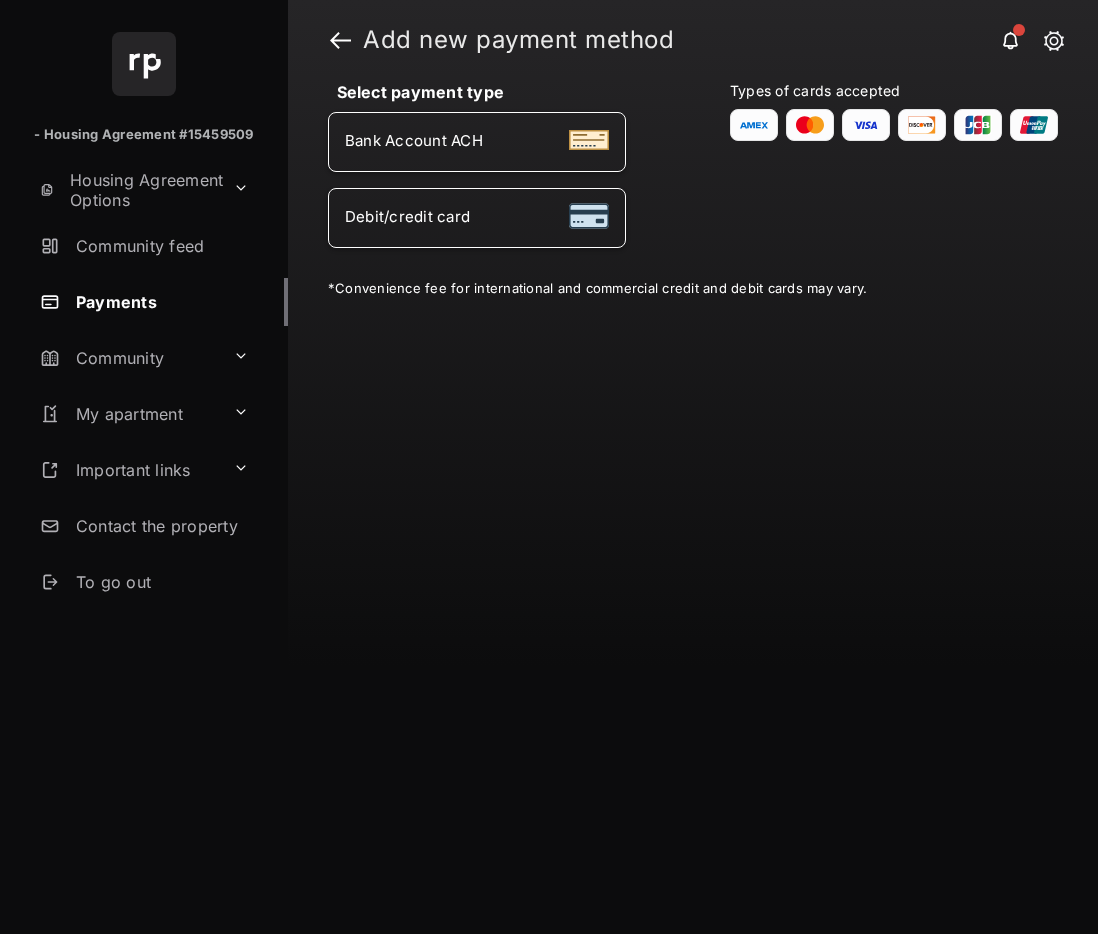 click on "Debit/credit card" at bounding box center (477, 218) 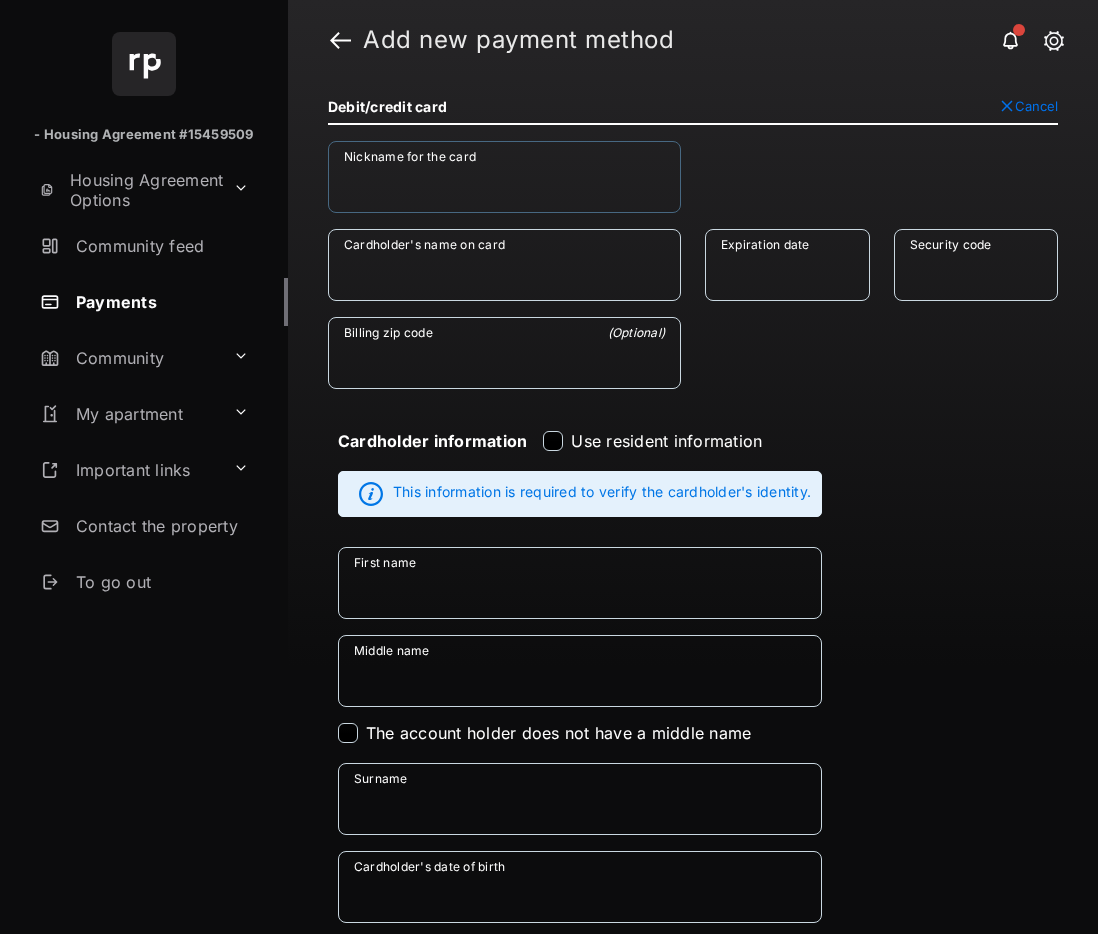 click on "Nickname for the card" at bounding box center [504, 177] 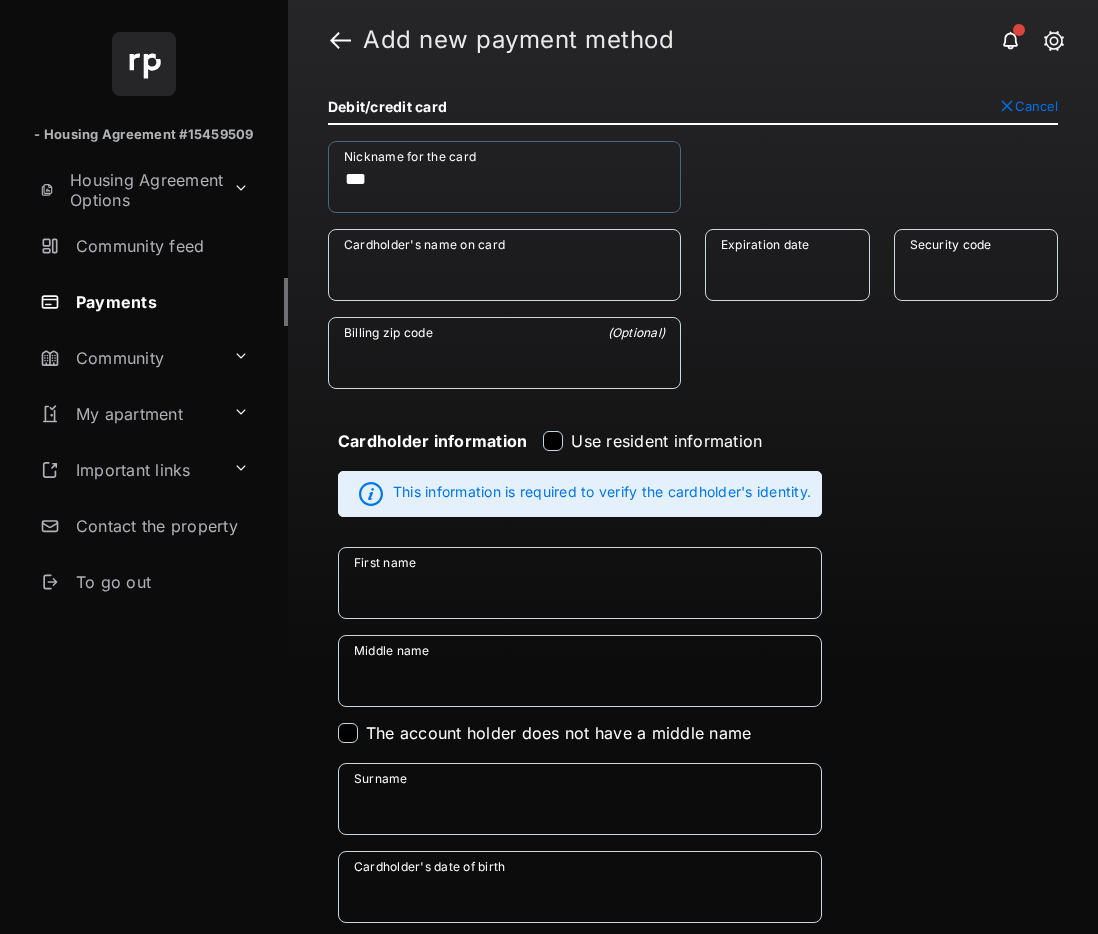 type on "***" 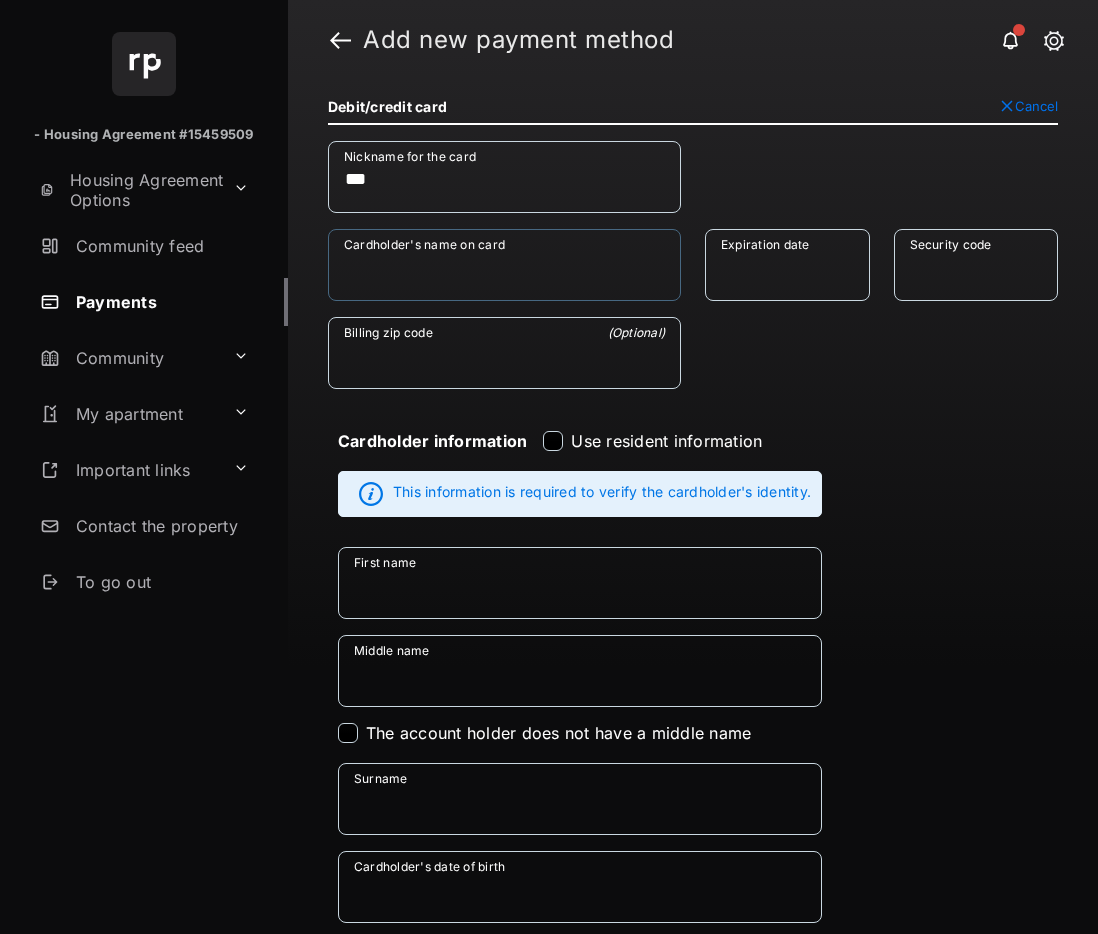 click on "Cardholder's name on card" at bounding box center [504, 265] 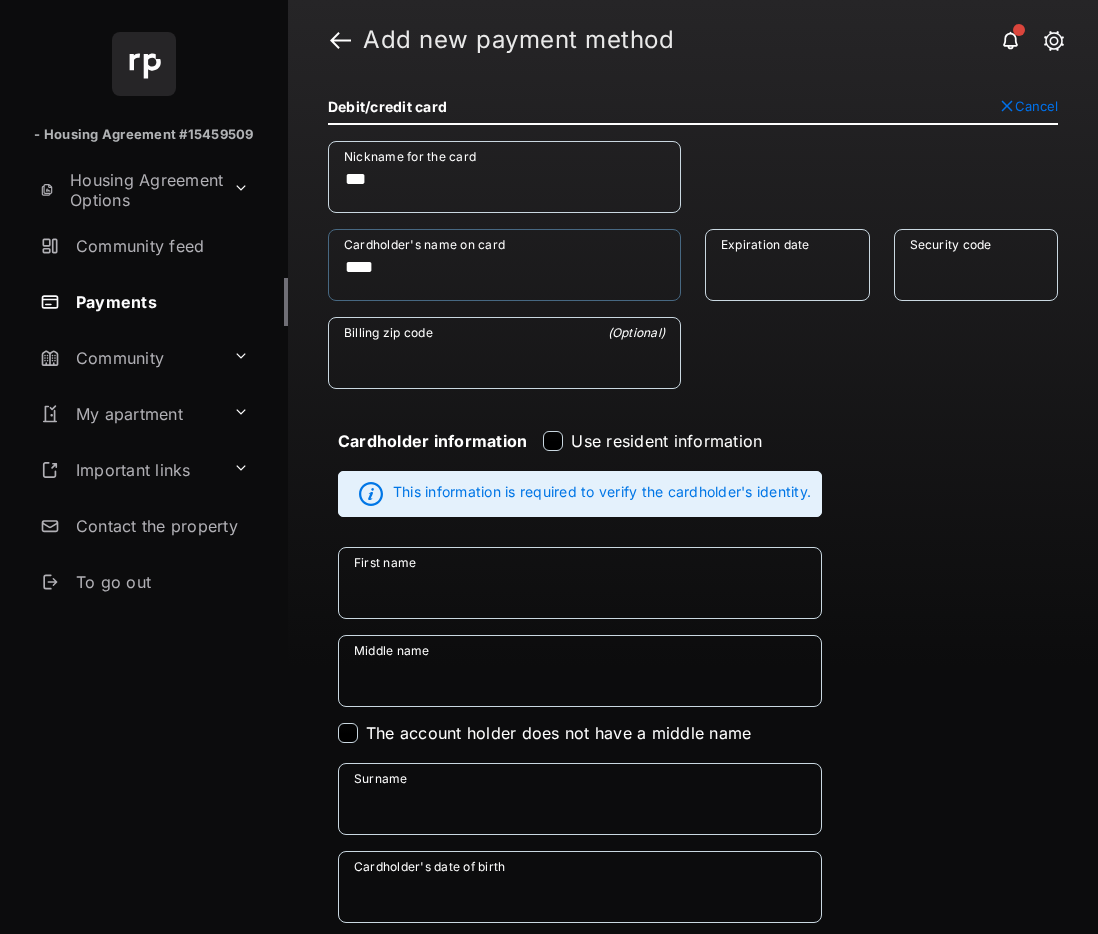 type on "****" 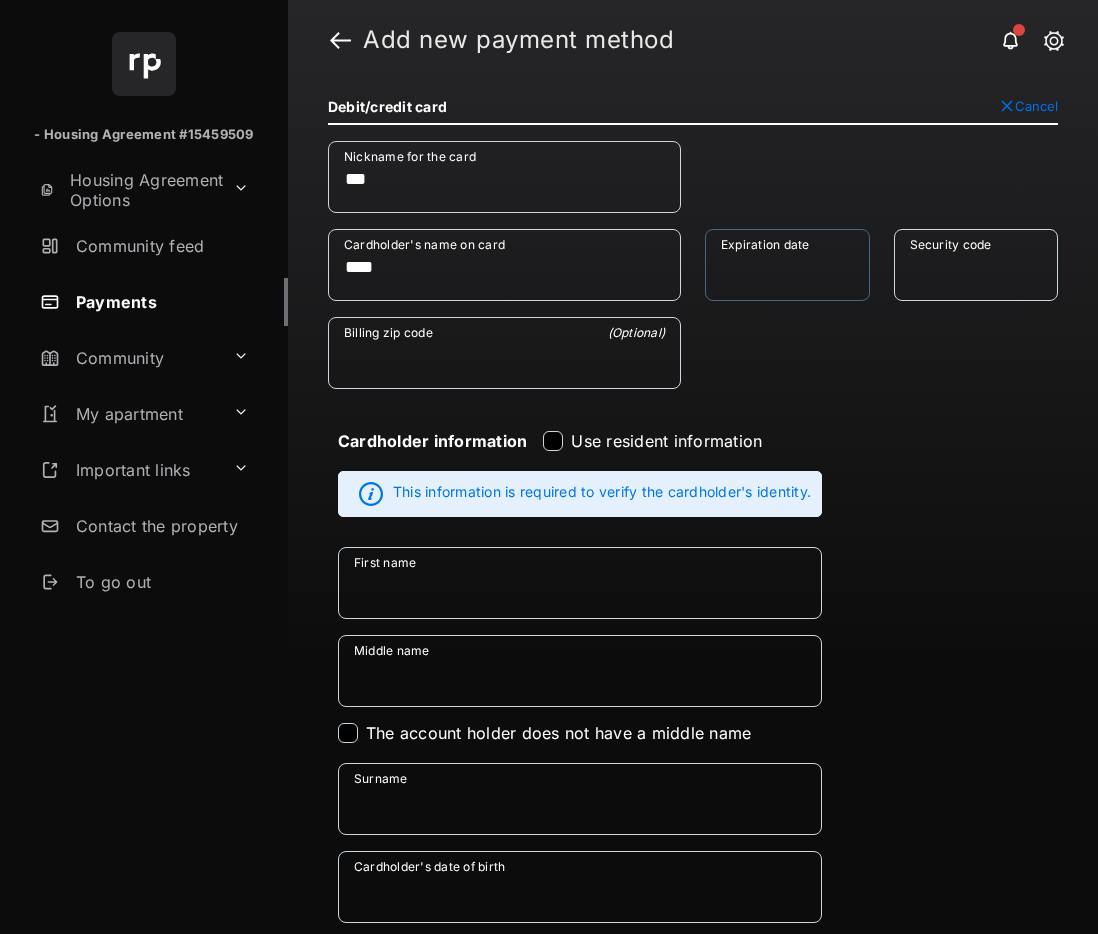 click on "Expiration date" at bounding box center [787, 265] 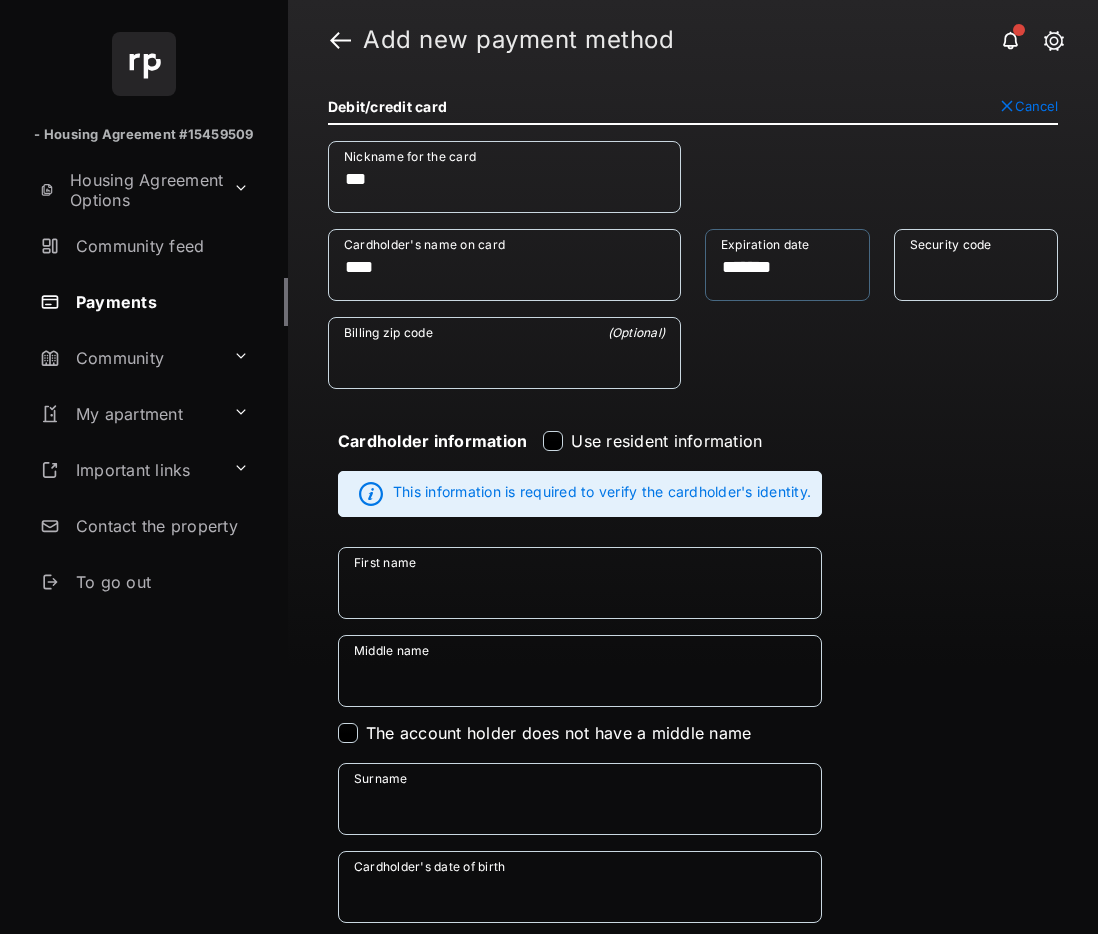 type on "*******" 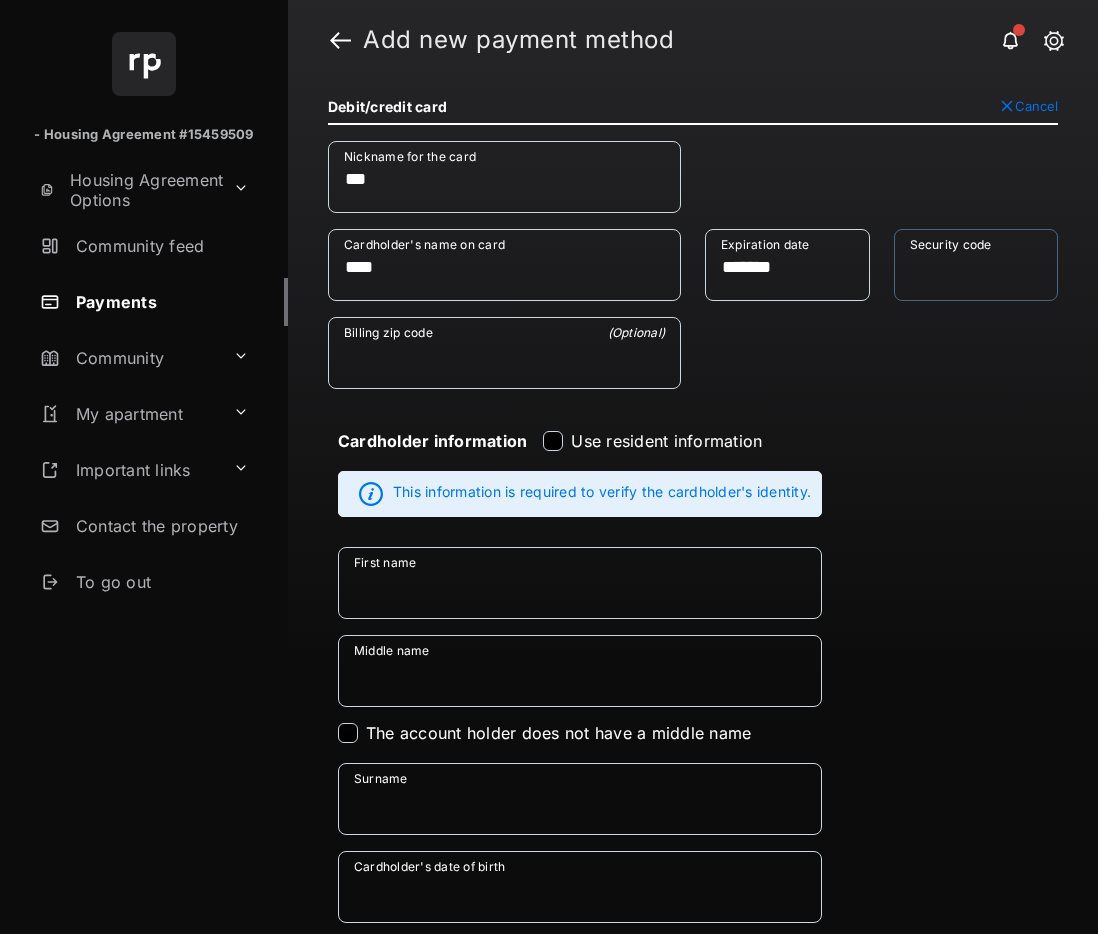 click on "Security code" at bounding box center (976, 265) 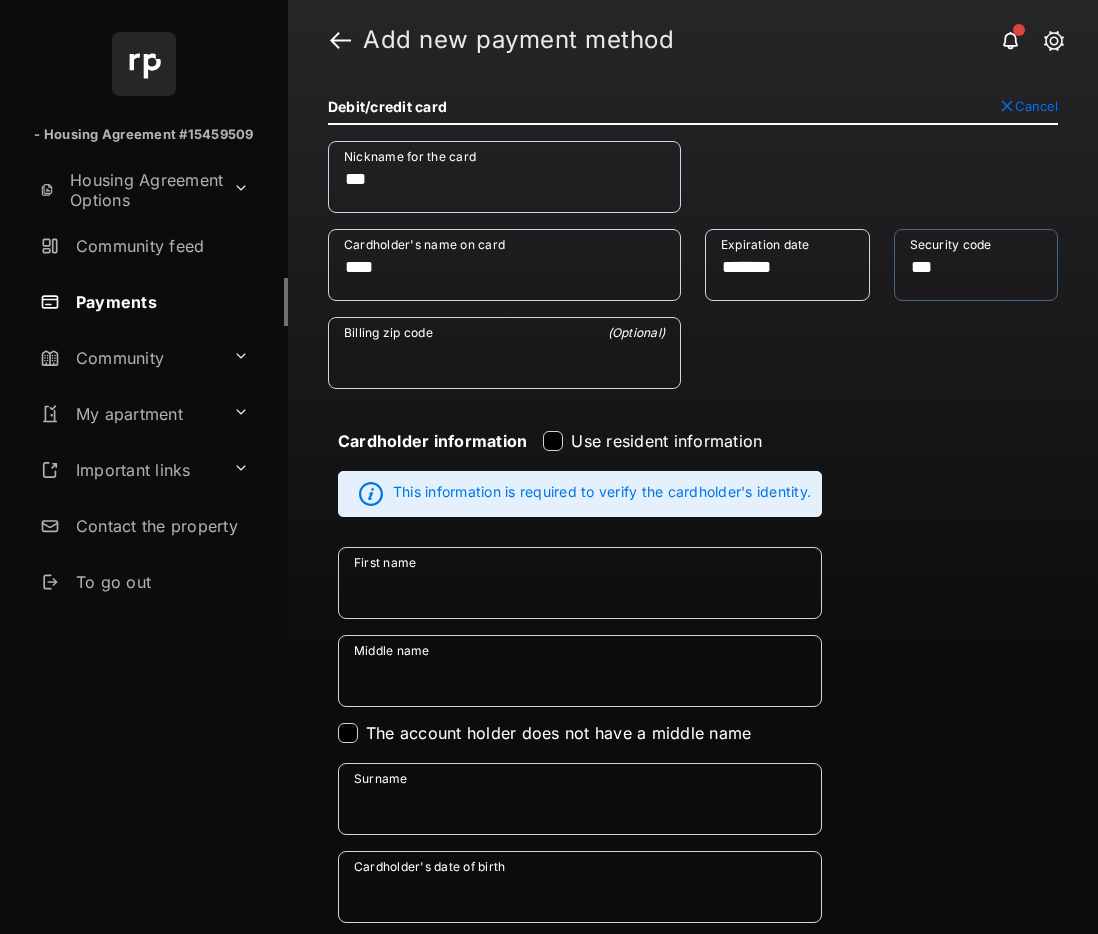 type on "***" 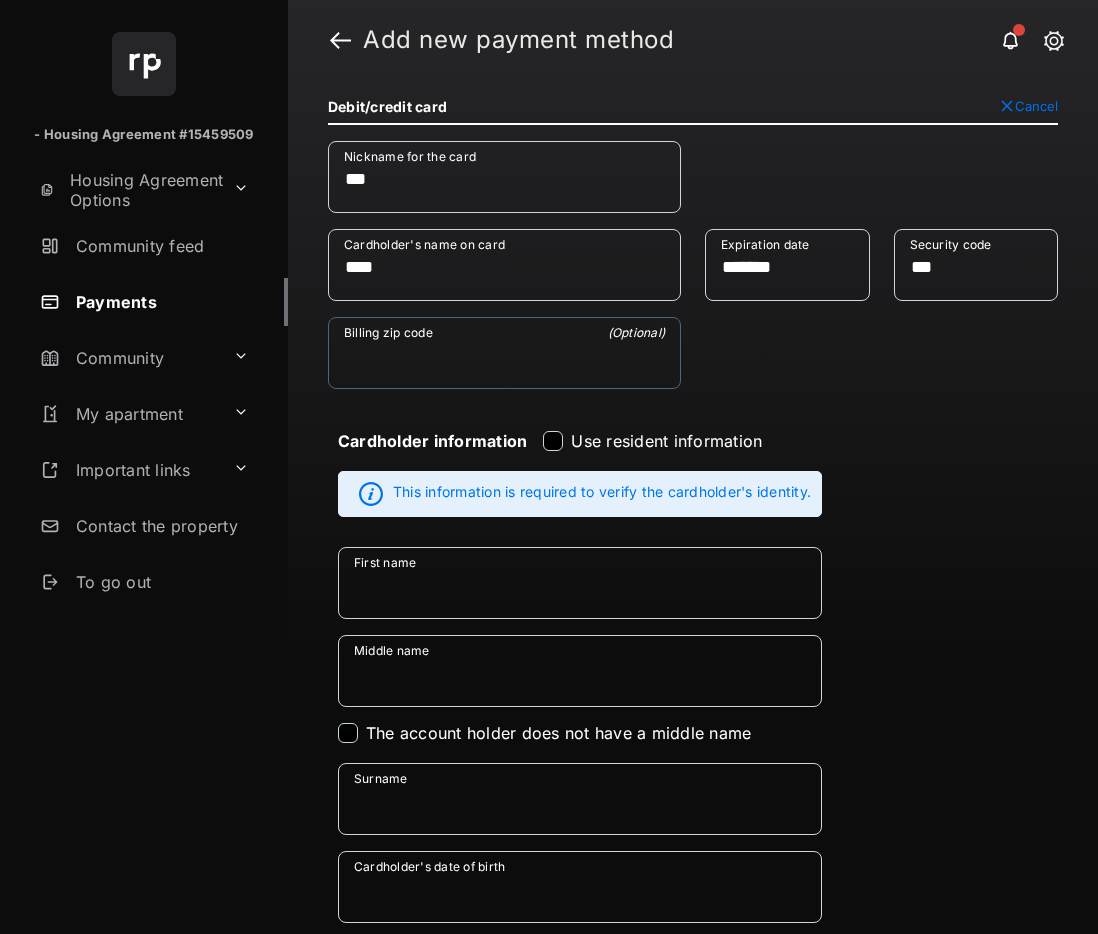 click on "Billing zip code" at bounding box center [504, 353] 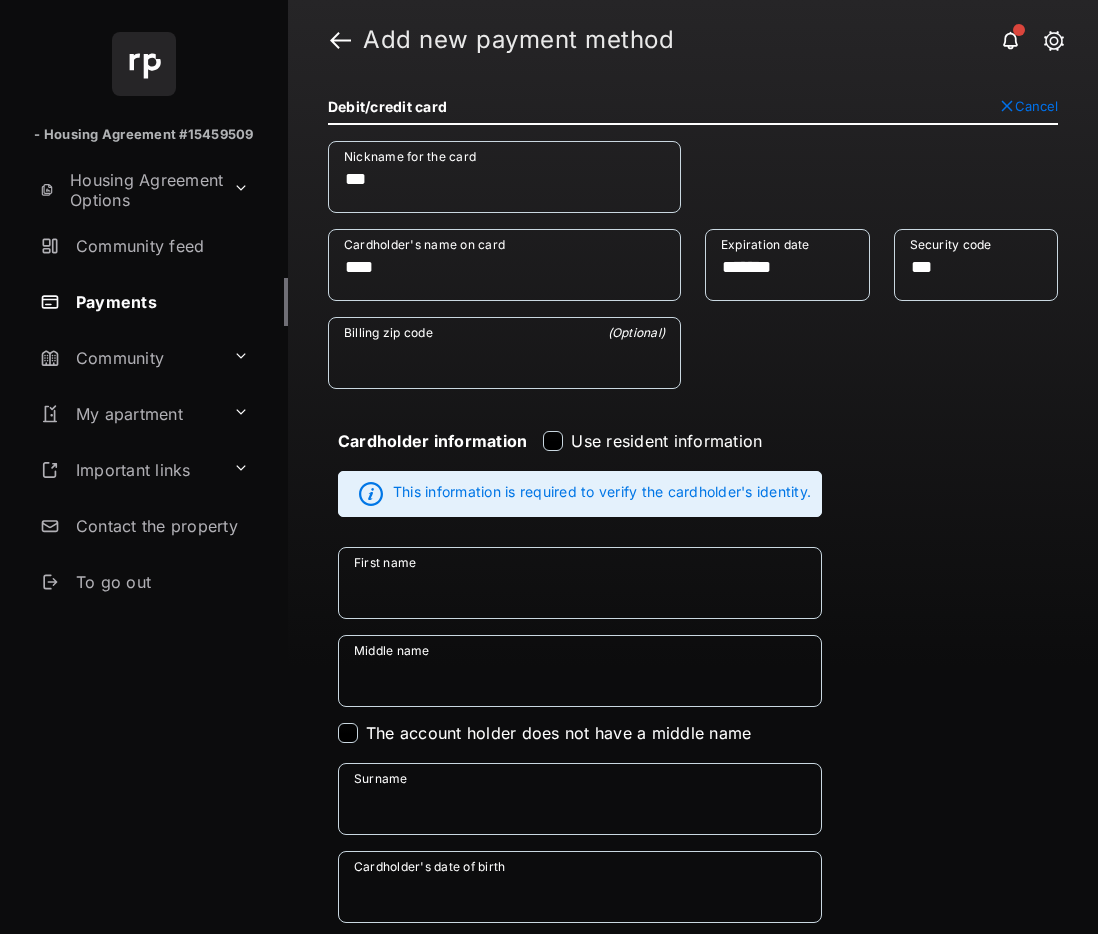 type on "******" 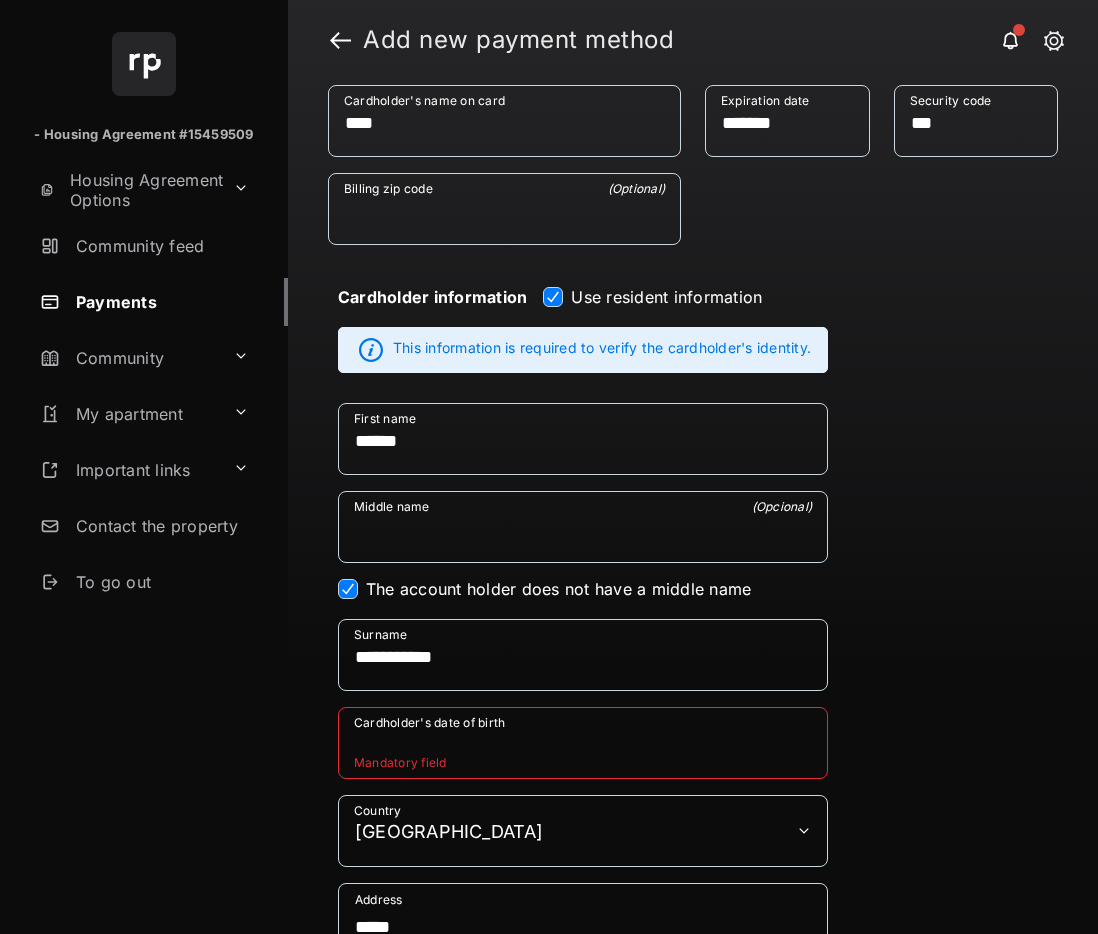 scroll, scrollTop: 177, scrollLeft: 0, axis: vertical 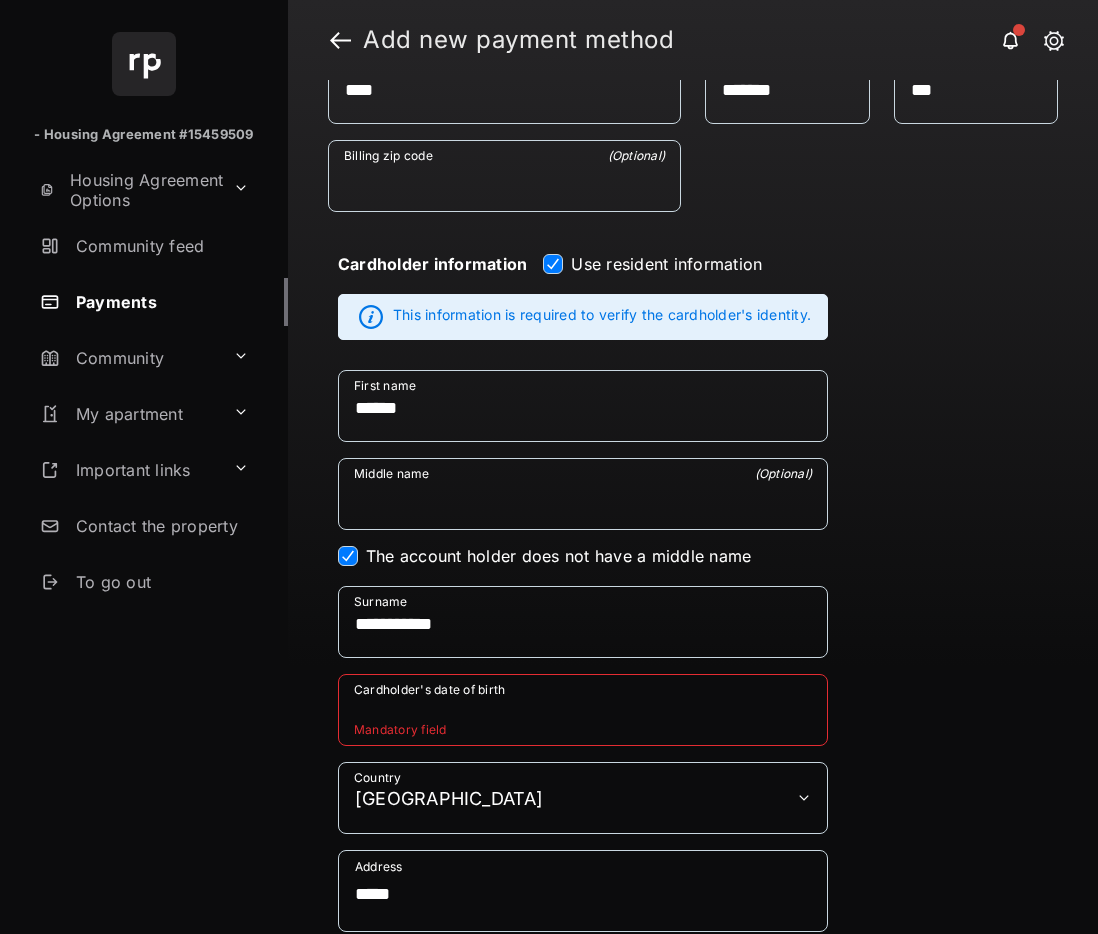 click on "Cardholder's date of birth" at bounding box center [583, 710] 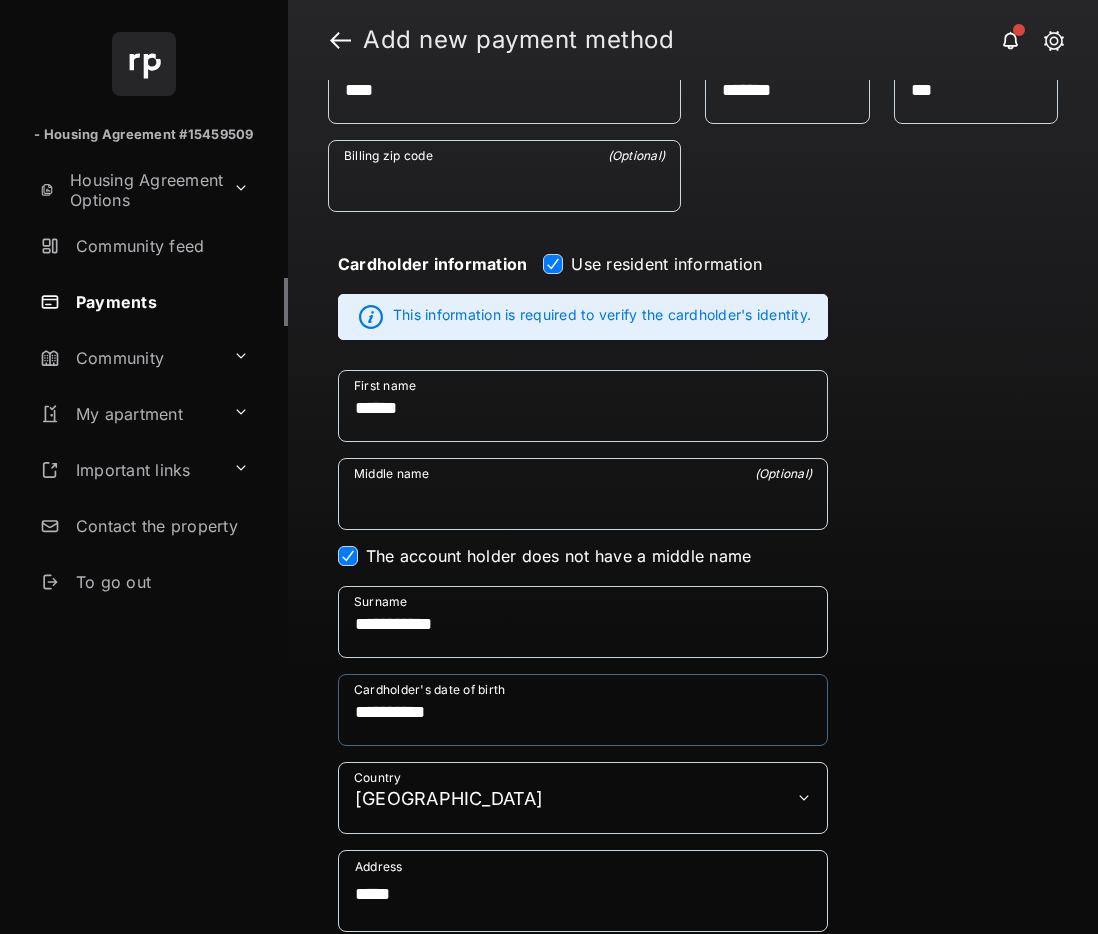 scroll, scrollTop: 705, scrollLeft: 0, axis: vertical 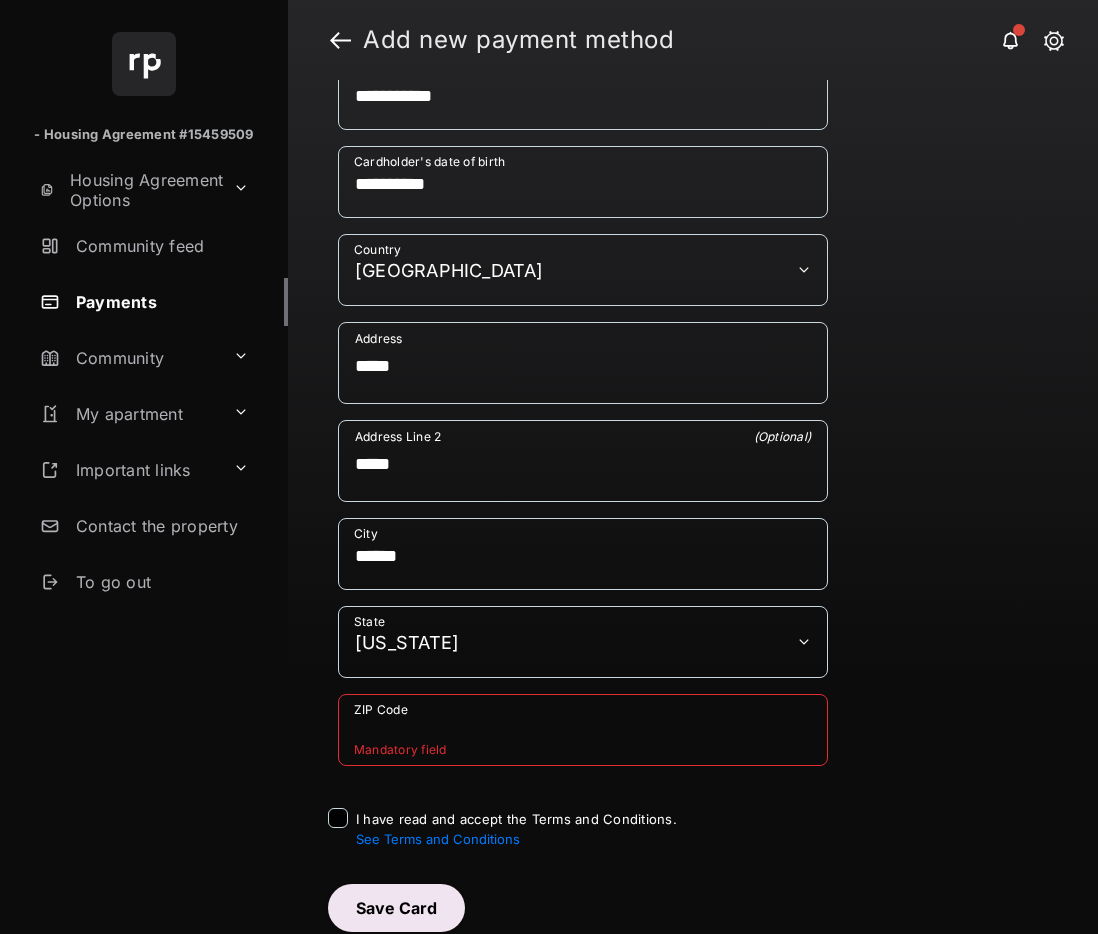 type on "**********" 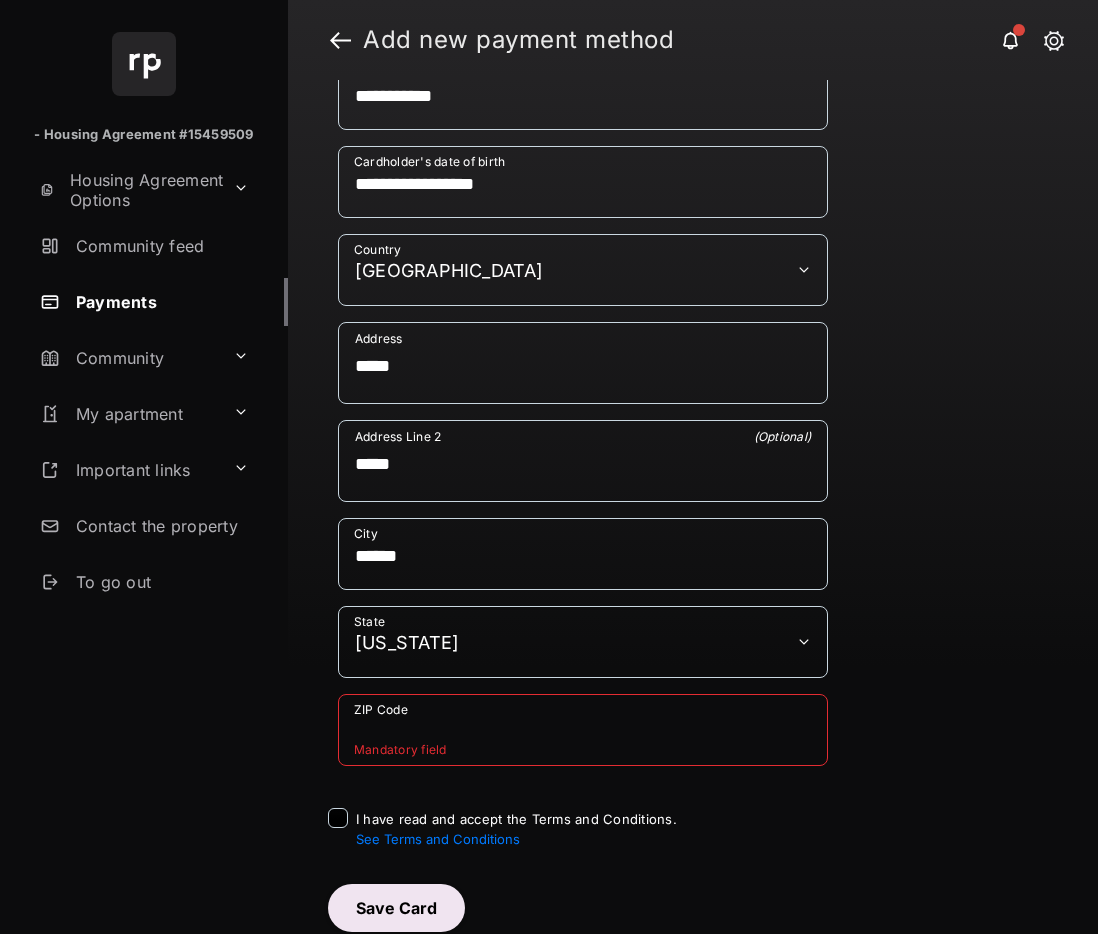 click on "ZIP Code" at bounding box center [583, 730] 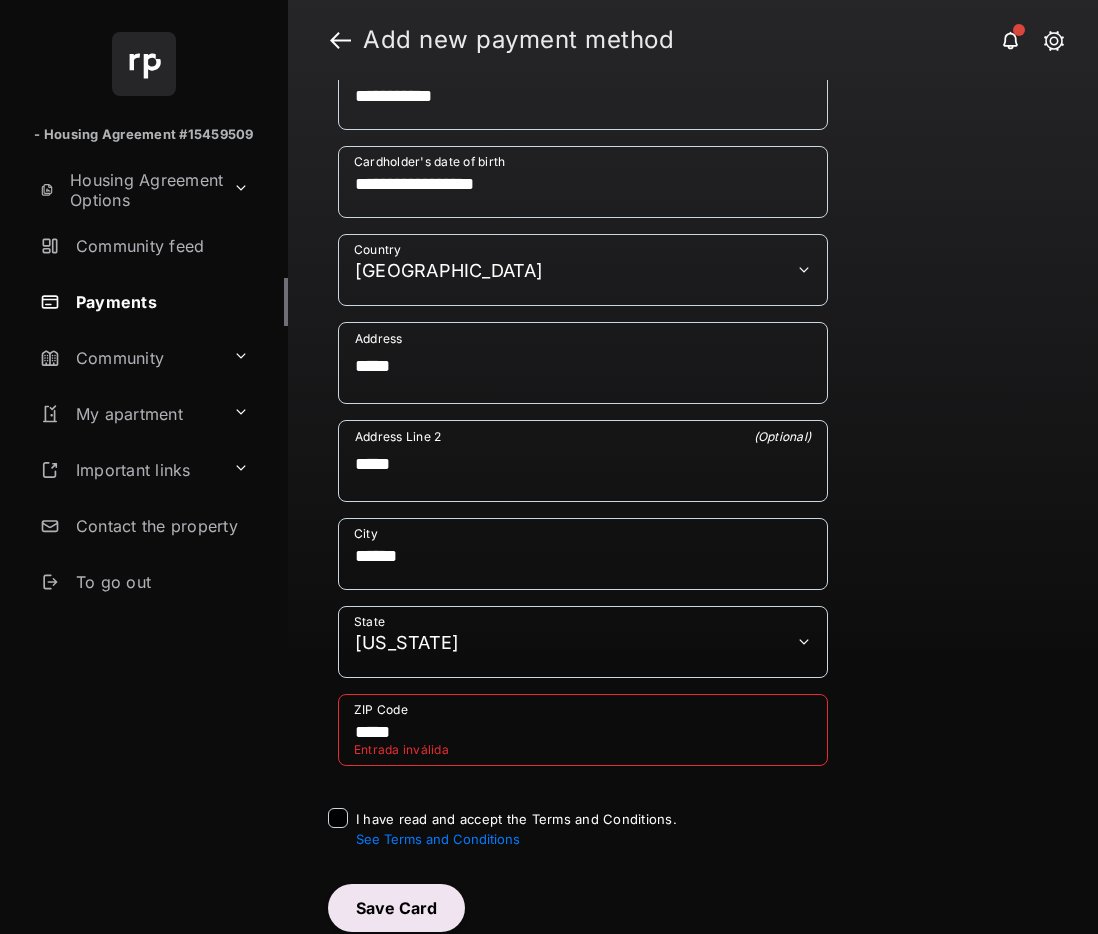 type on "*****" 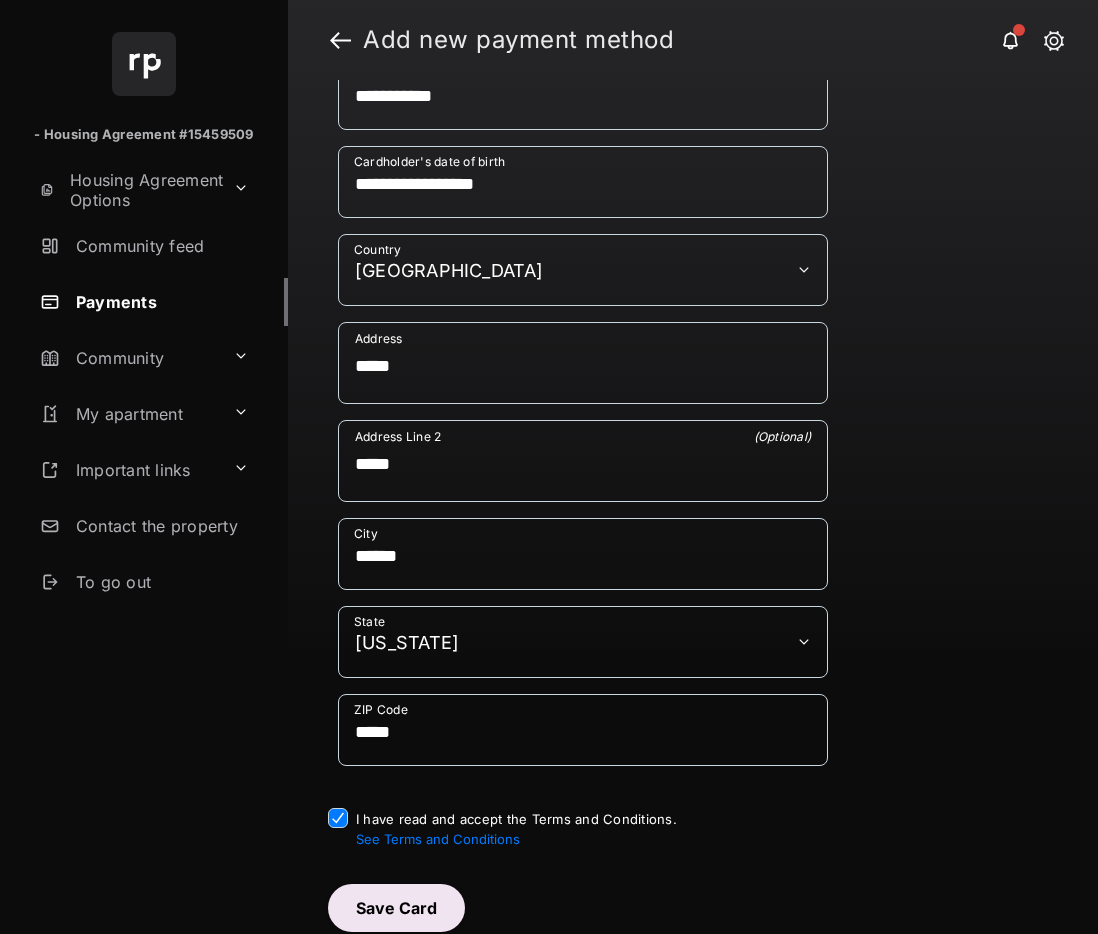 click on "Save    Card" at bounding box center (396, 908) 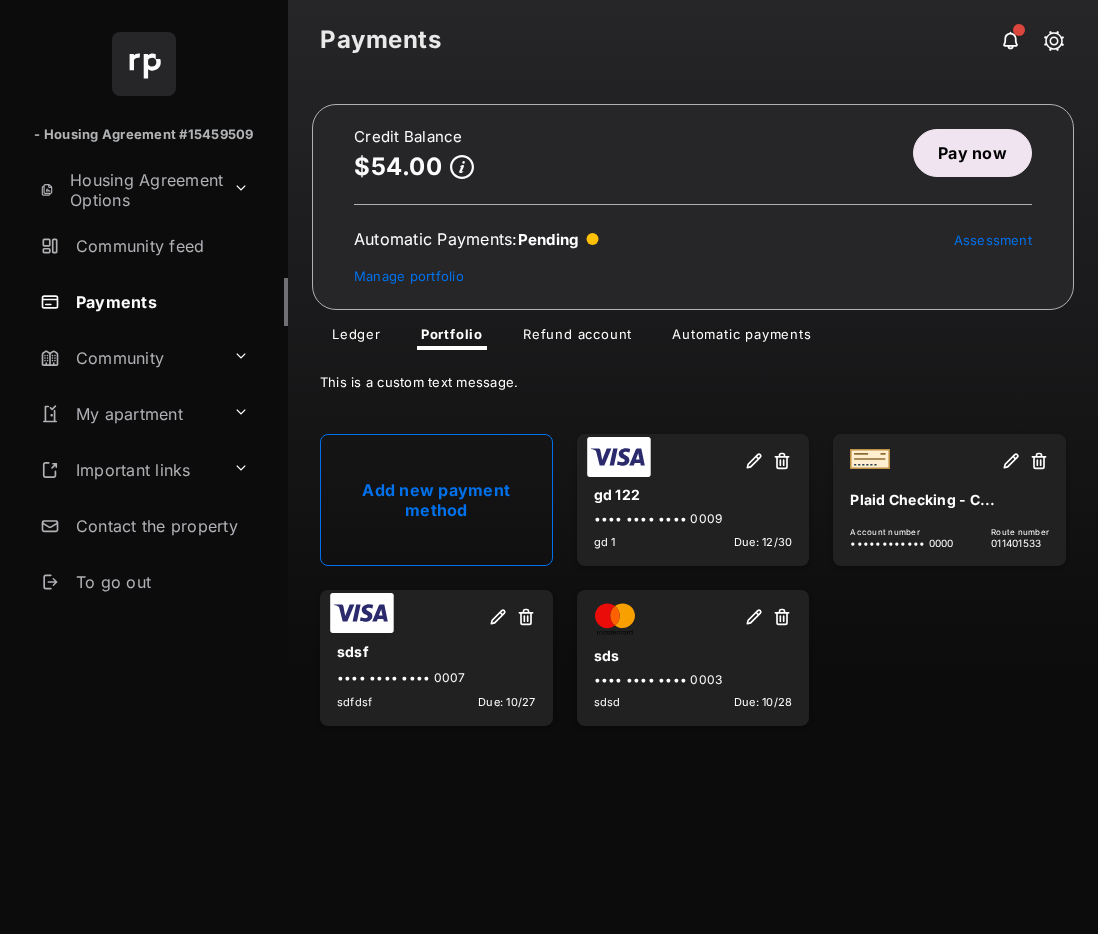 click on "Housing Agreement Options" at bounding box center [128, 190] 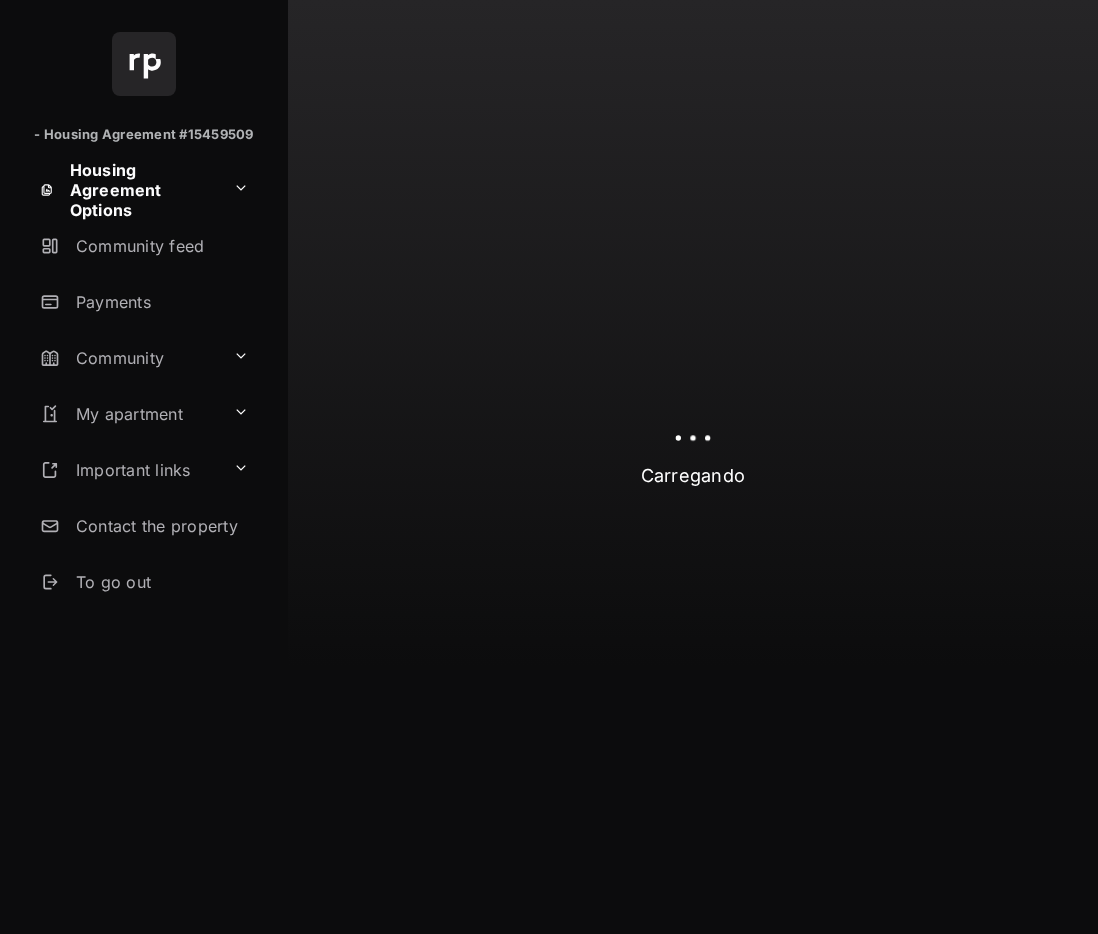 click on "Community" at bounding box center (128, 358) 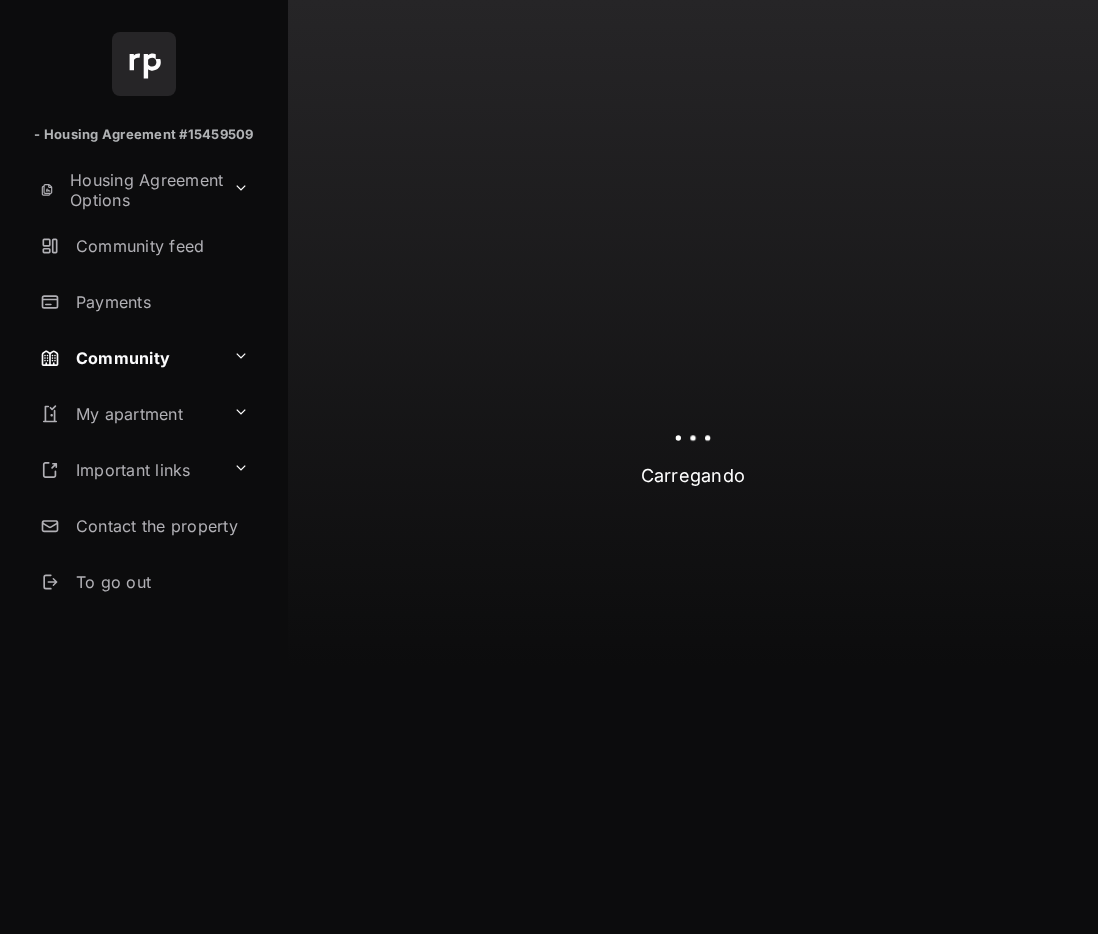 click on "Important links" at bounding box center (128, 470) 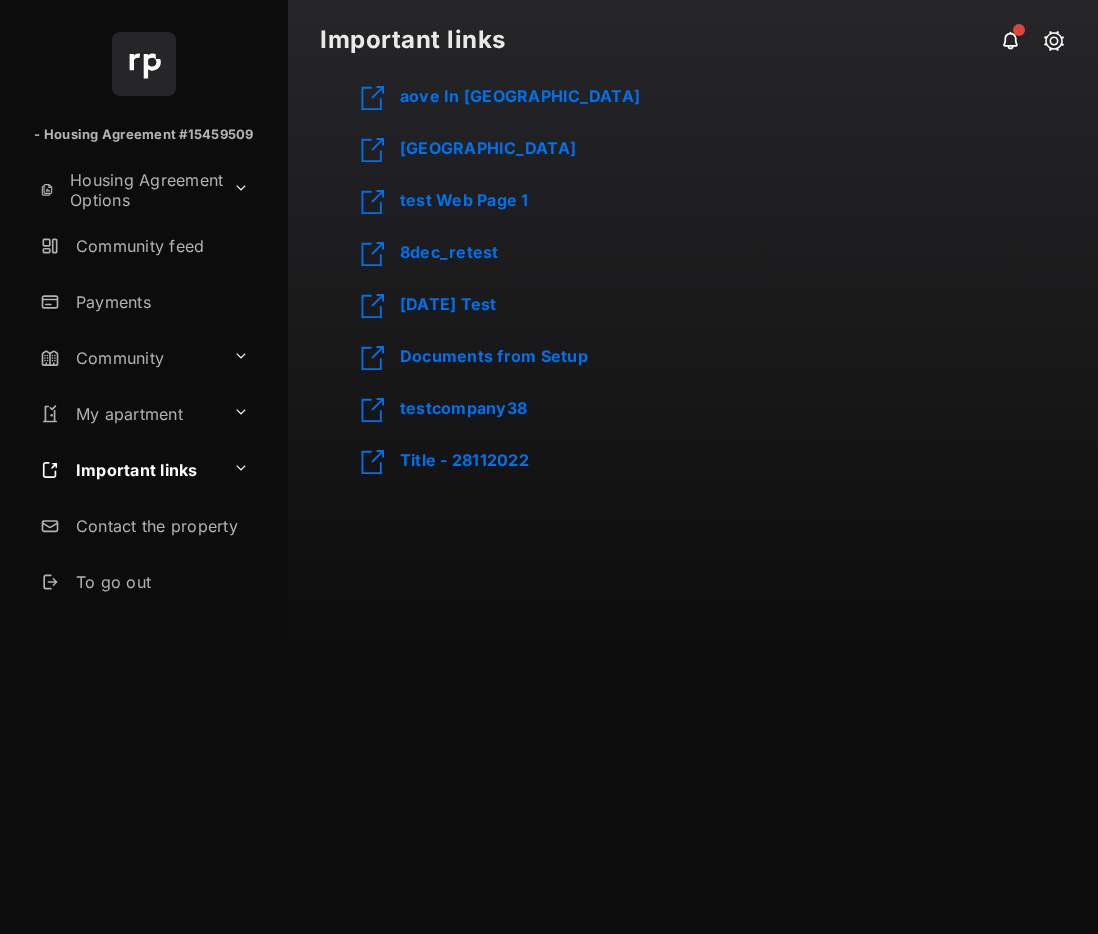 click on "Housing Agreement Options" at bounding box center [128, 190] 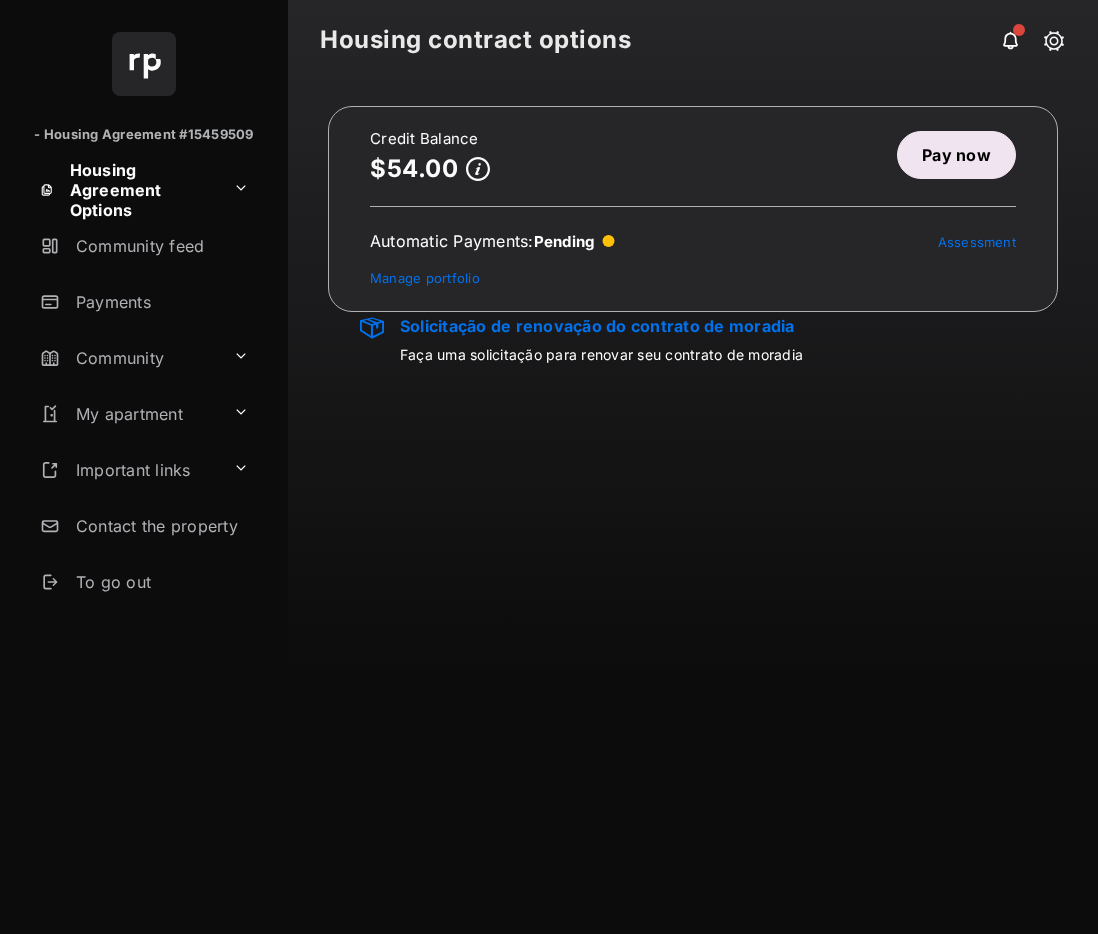 click on "My apartment" at bounding box center [128, 414] 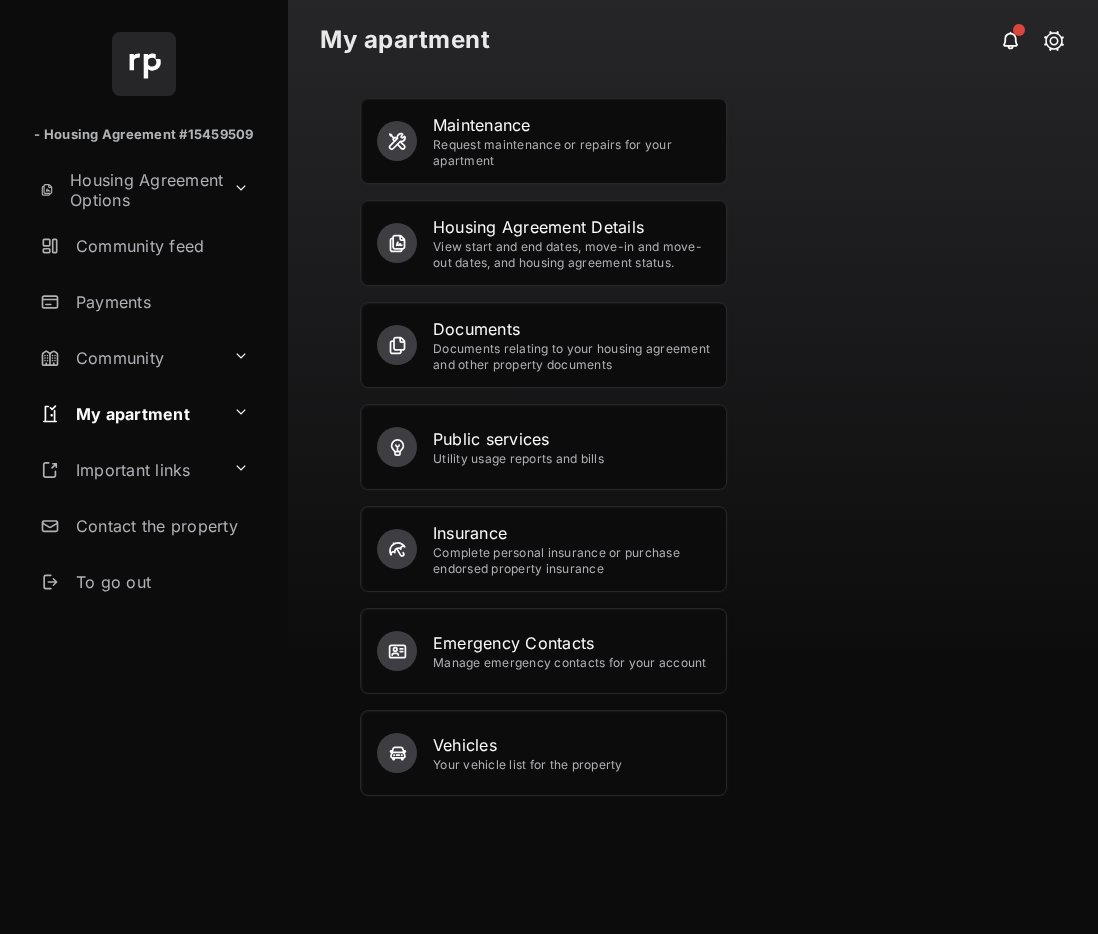 click on "To go out" at bounding box center [160, 582] 